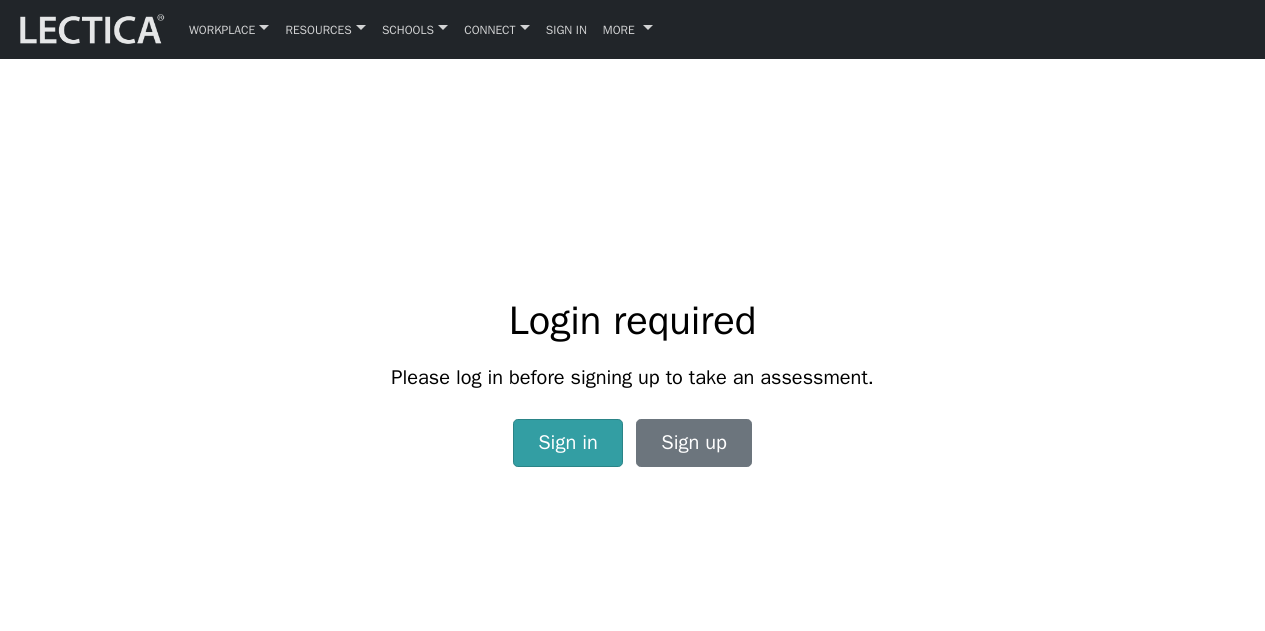 scroll, scrollTop: 0, scrollLeft: 0, axis: both 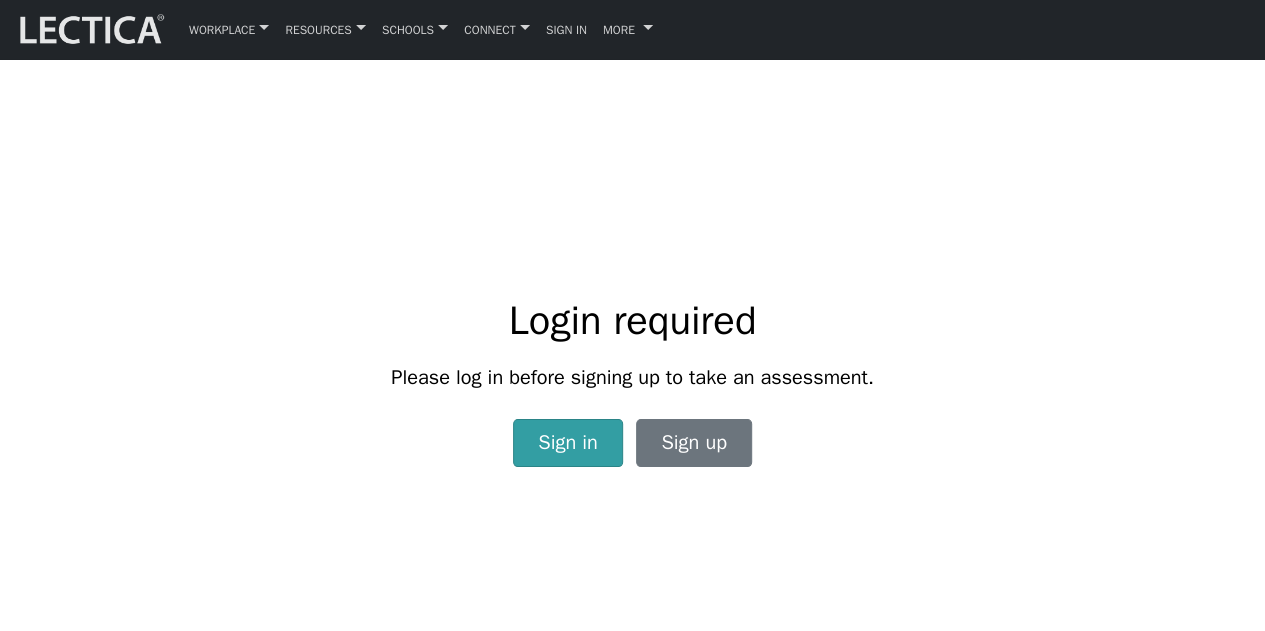 click on "Login required
Please log in before signing up to take an assessment.
Sign in
Sign up" at bounding box center [633, 374] 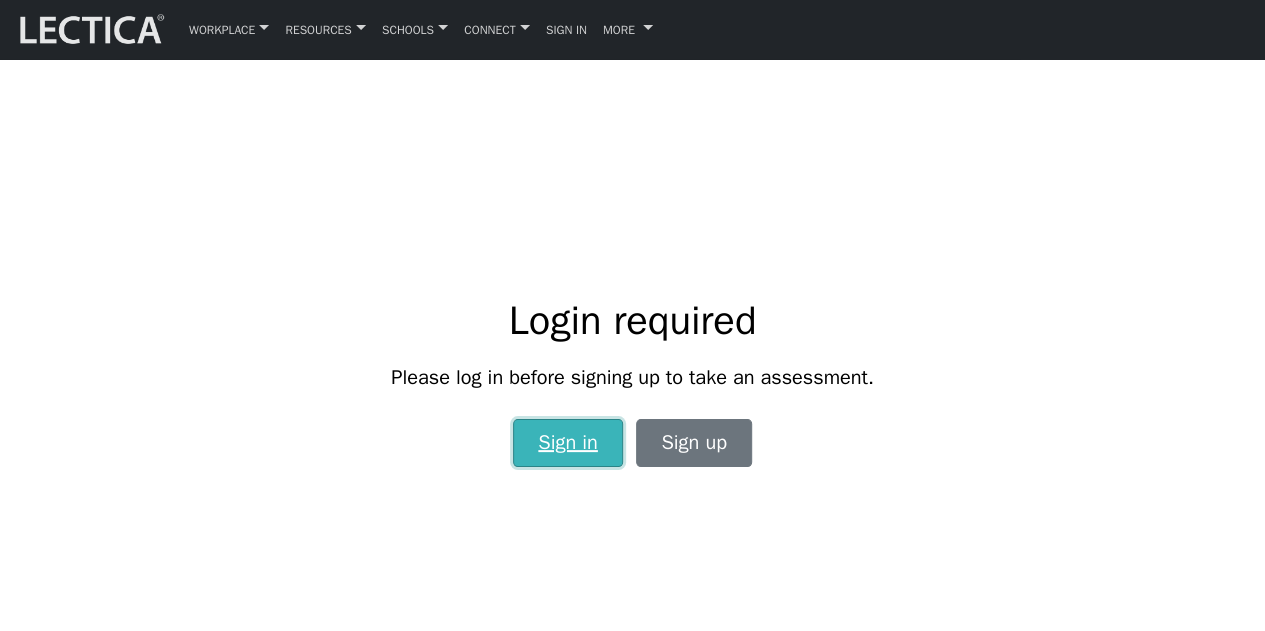 click on "Sign in" at bounding box center [568, 443] 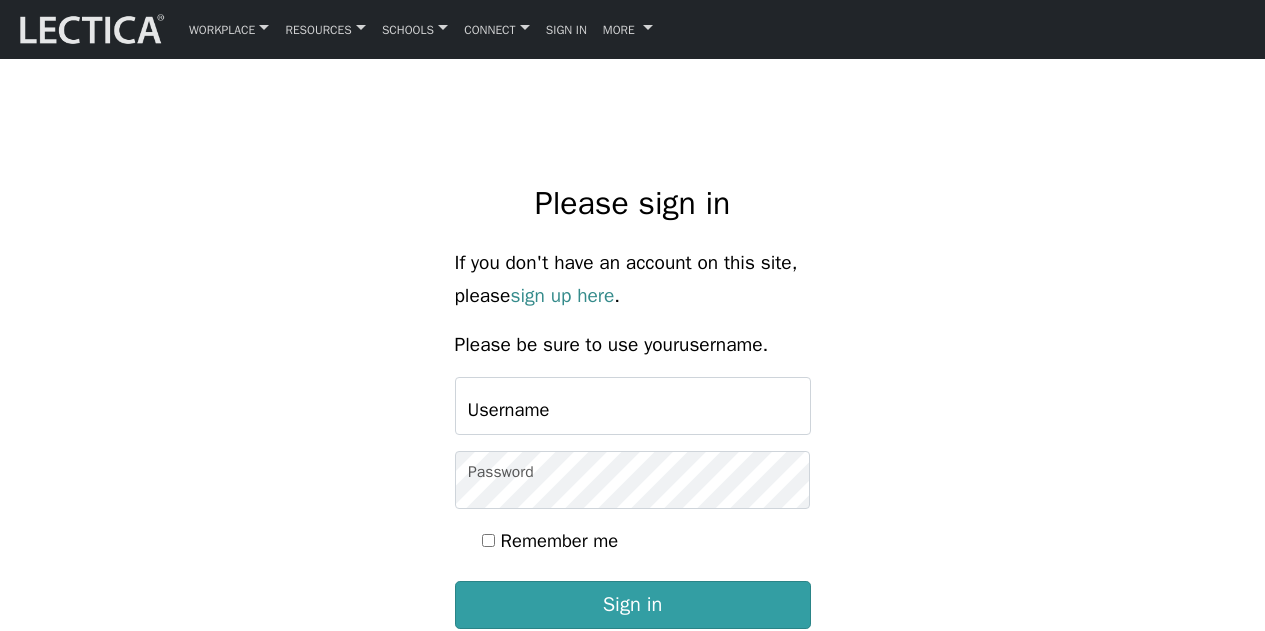 scroll, scrollTop: 0, scrollLeft: 0, axis: both 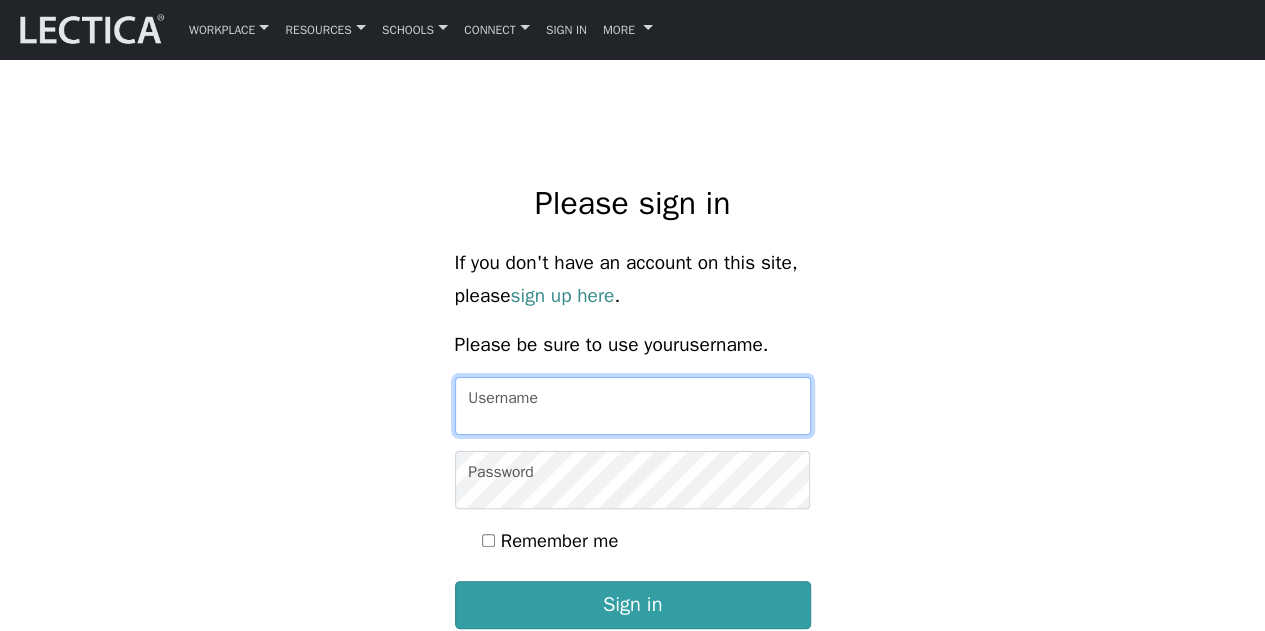 type on "ju2233" 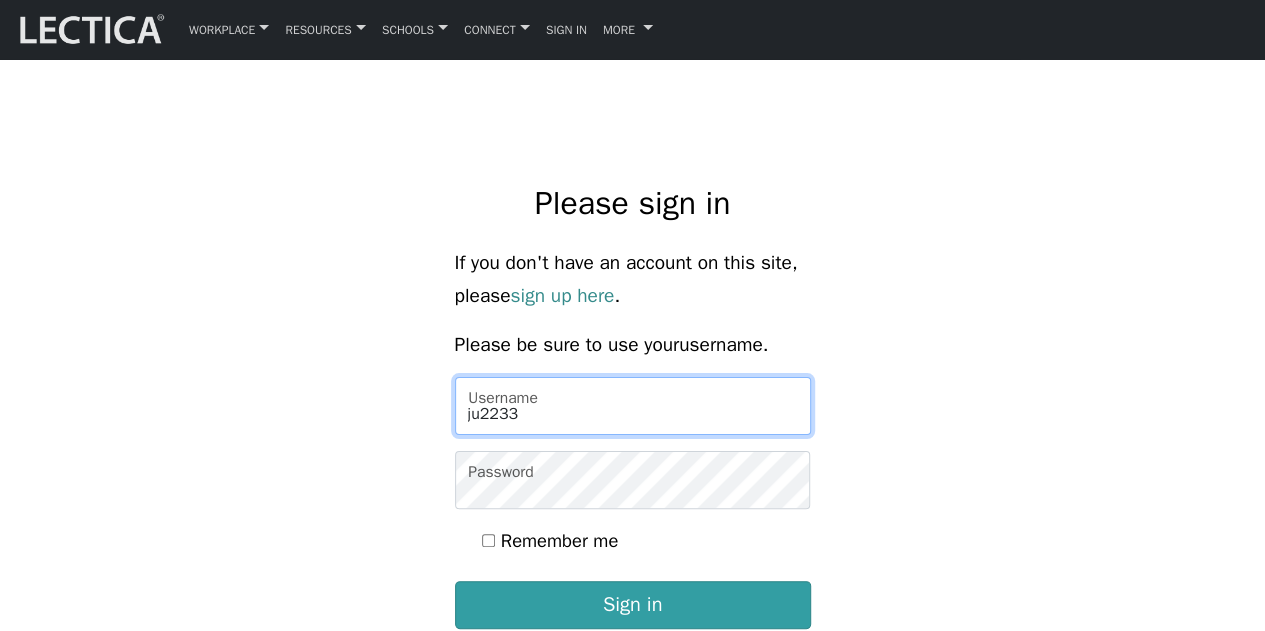 click on "ju2233" at bounding box center [633, 406] 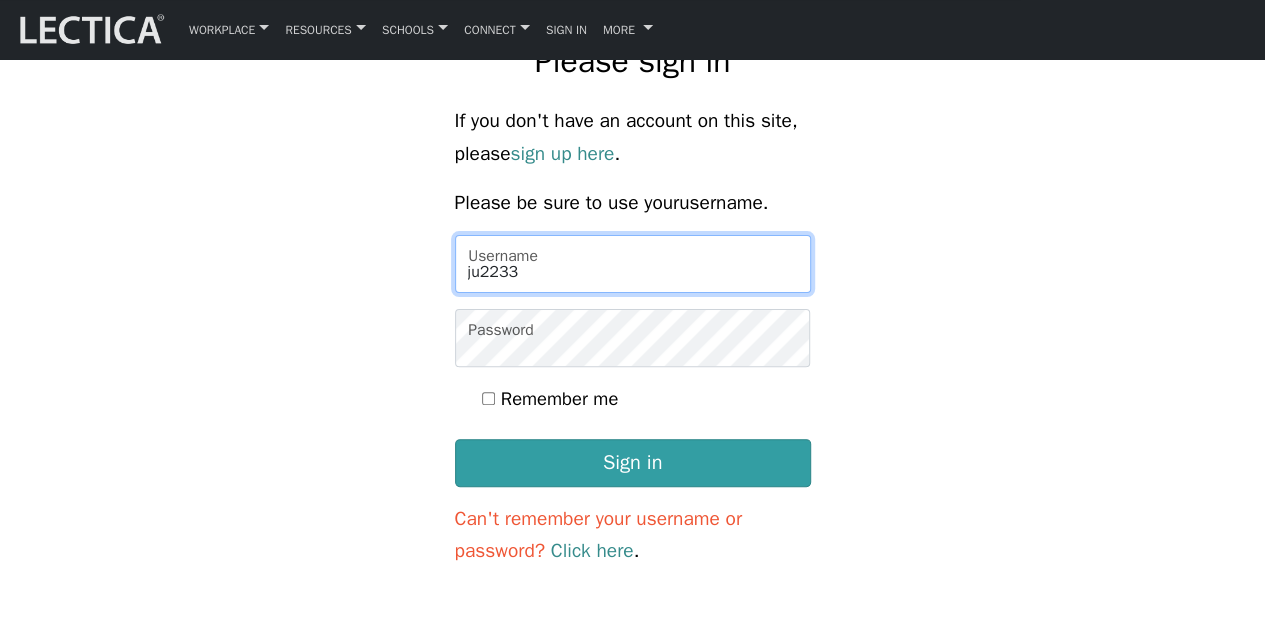 scroll, scrollTop: 145, scrollLeft: 0, axis: vertical 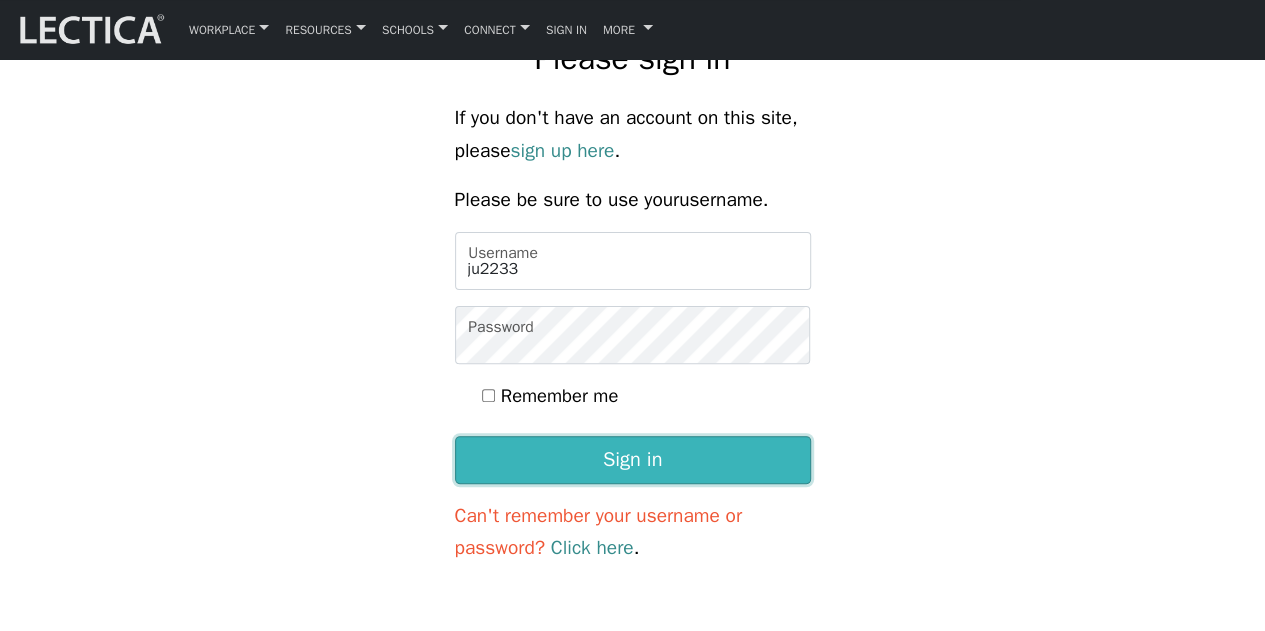 click on "Sign in" at bounding box center (633, 460) 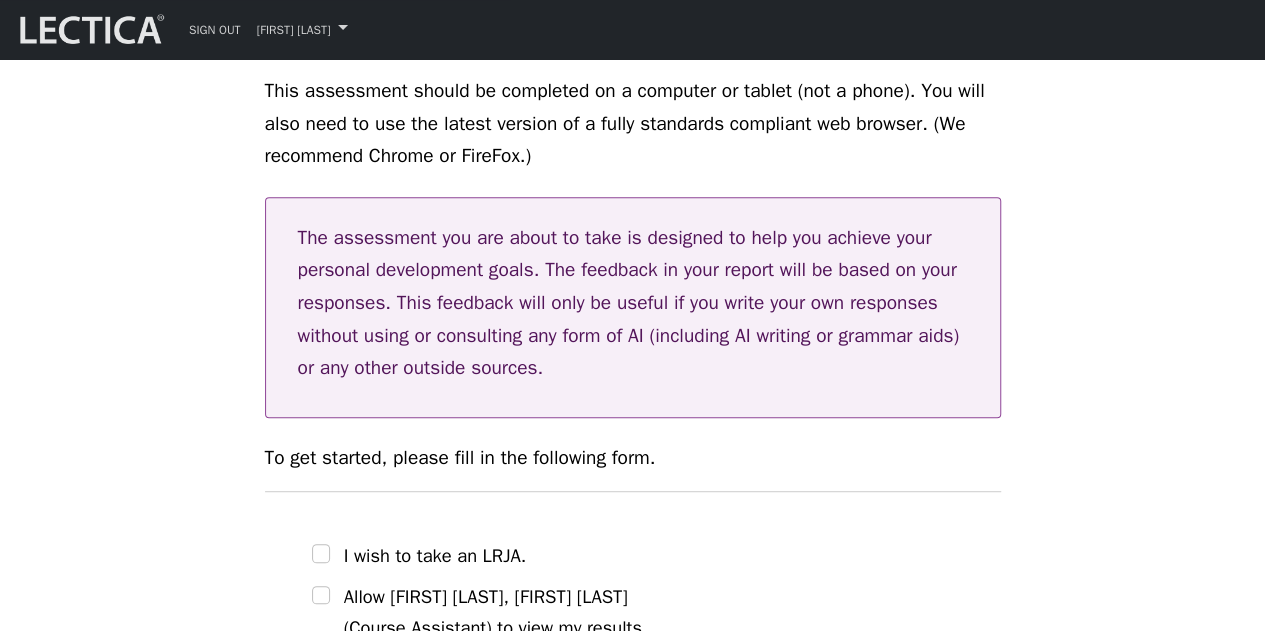 scroll, scrollTop: 450, scrollLeft: 0, axis: vertical 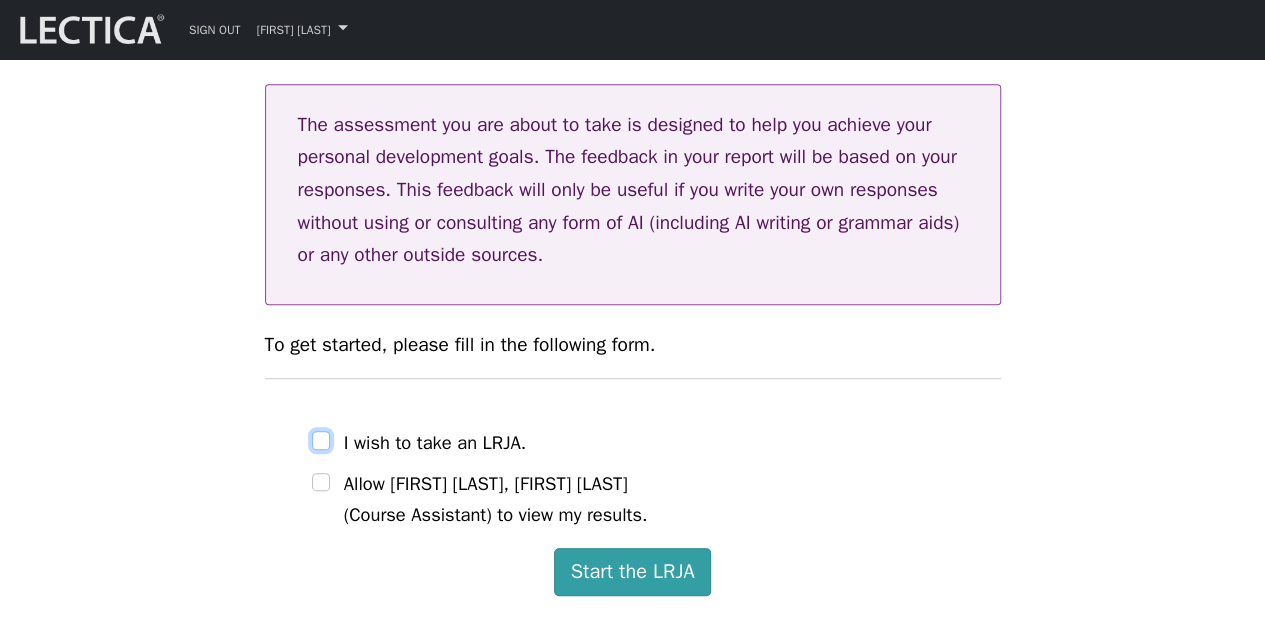 click on "I wish to take an LRJA." at bounding box center (321, 440) 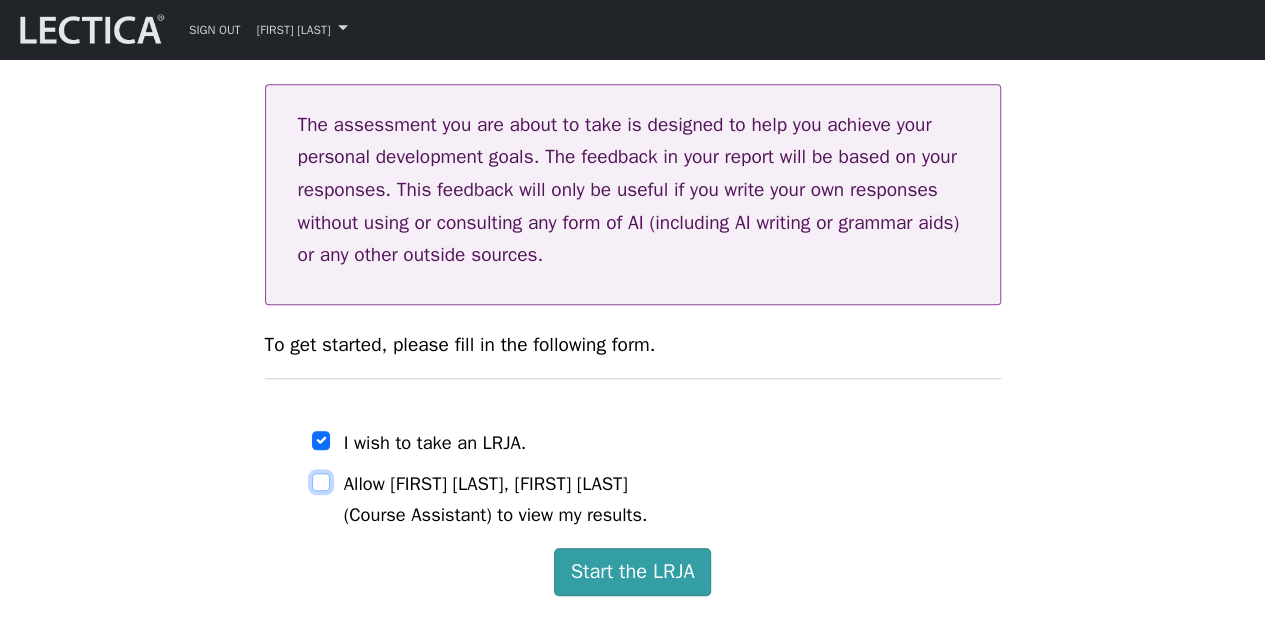 click on "Allow [FIRST] [LAST], [FIRST] [LAST] (Course Assistant) to view my results." at bounding box center (321, 482) 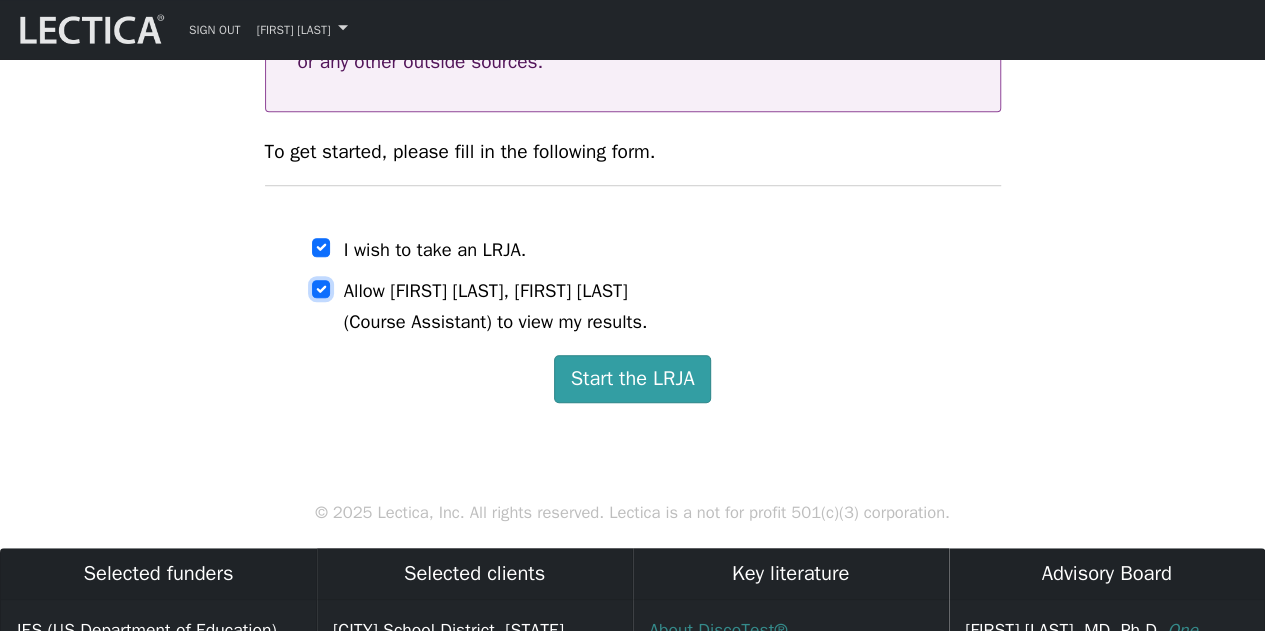 scroll, scrollTop: 645, scrollLeft: 0, axis: vertical 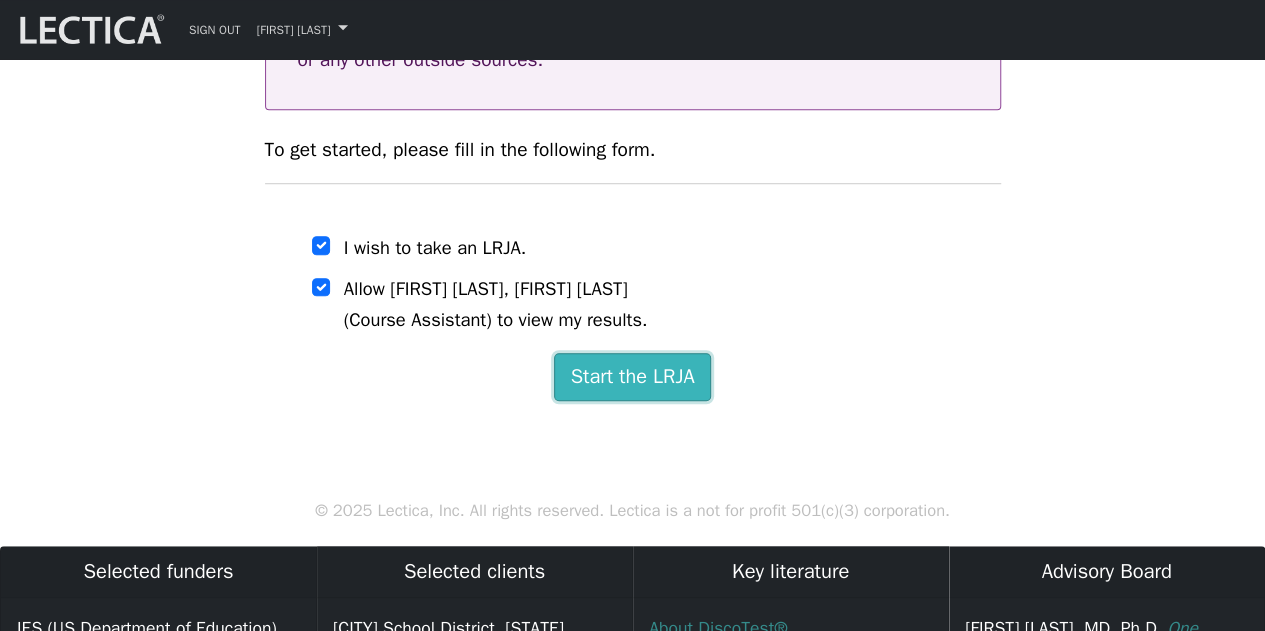 click on "Start the LRJA" at bounding box center [633, 377] 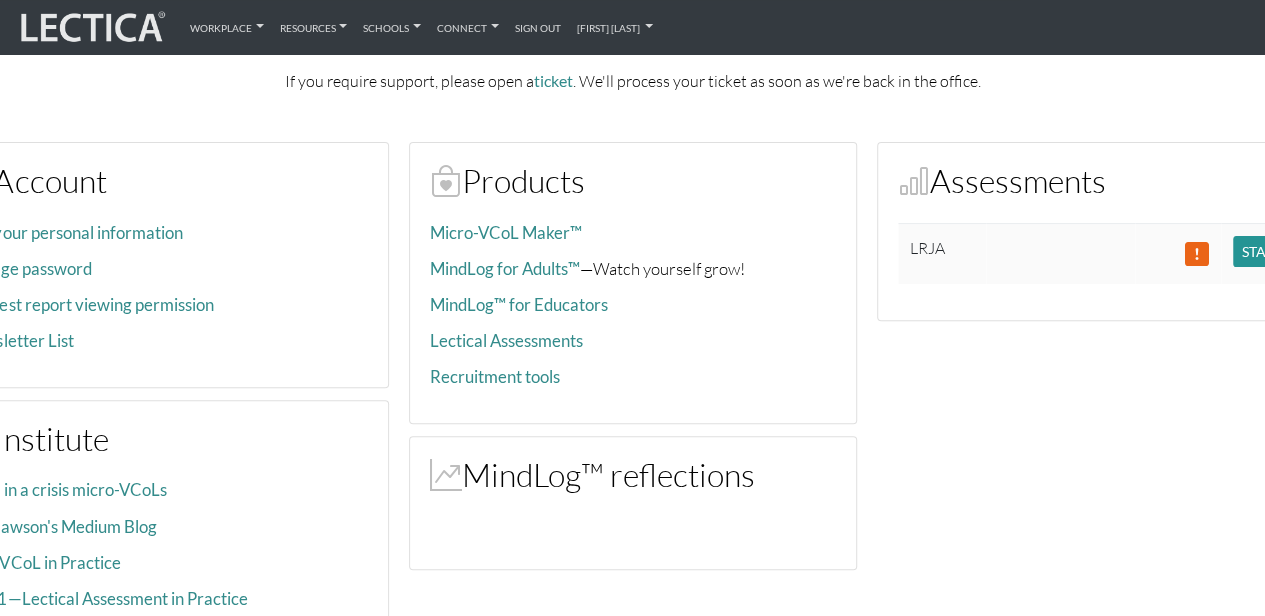 scroll, scrollTop: 205, scrollLeft: 0, axis: vertical 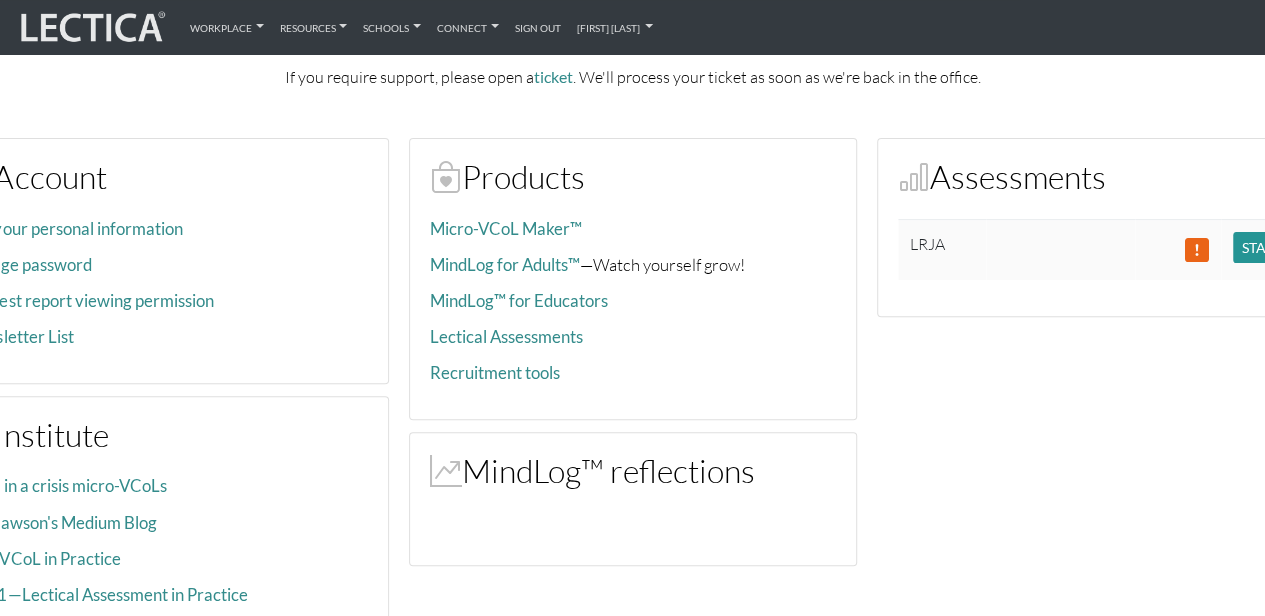 click on "Edit your personal information" at bounding box center [165, 229] 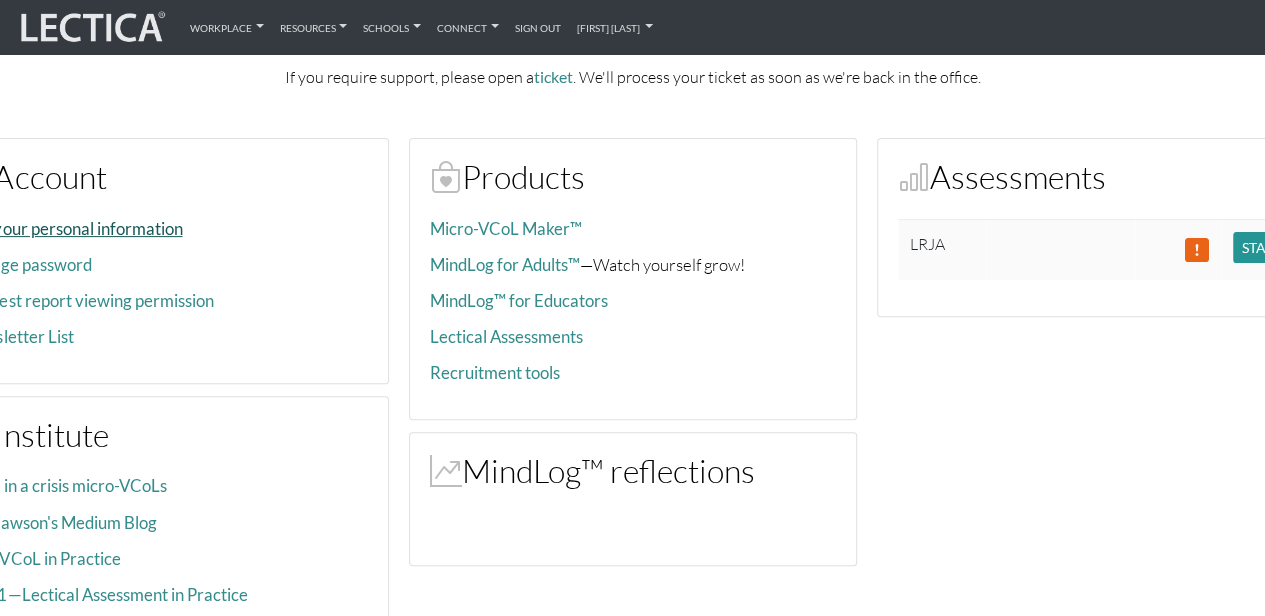 click on "Edit your personal information" at bounding box center [72, 228] 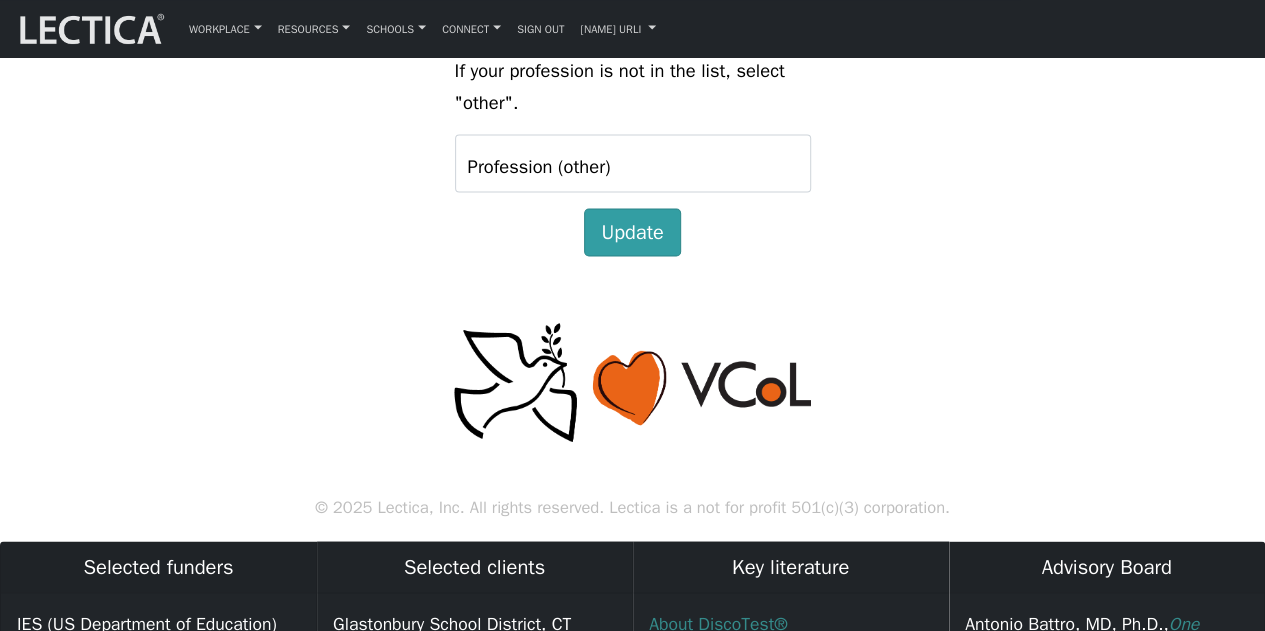 scroll, scrollTop: 1667, scrollLeft: 0, axis: vertical 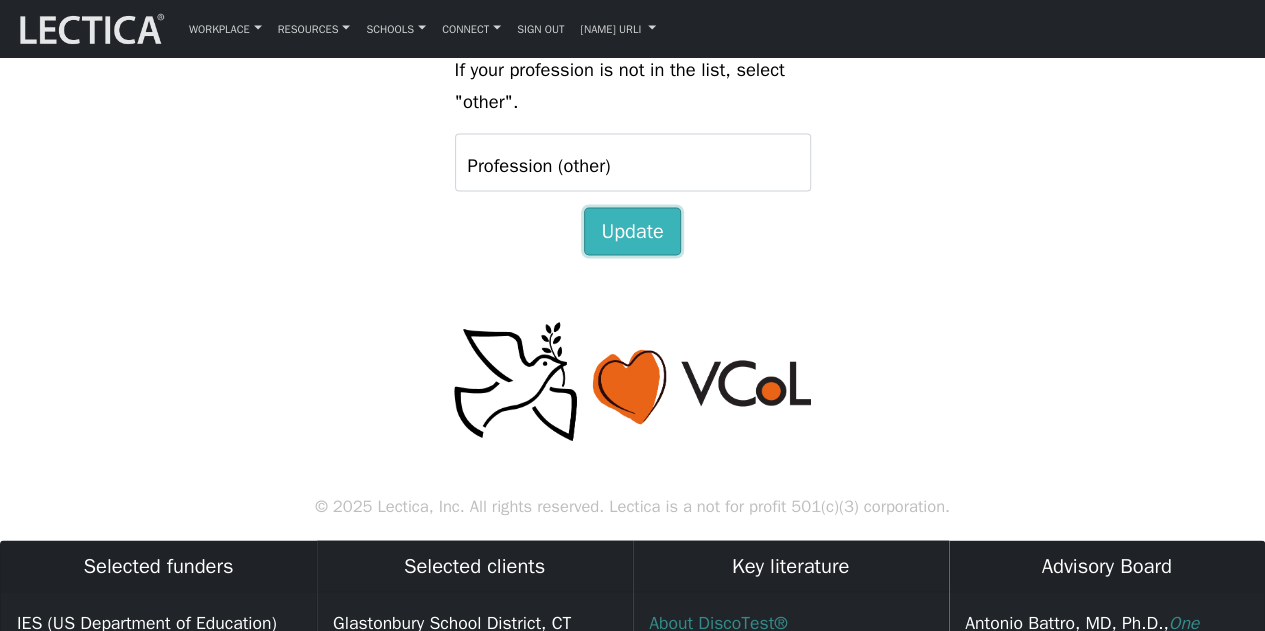click on "Update" at bounding box center (632, 231) 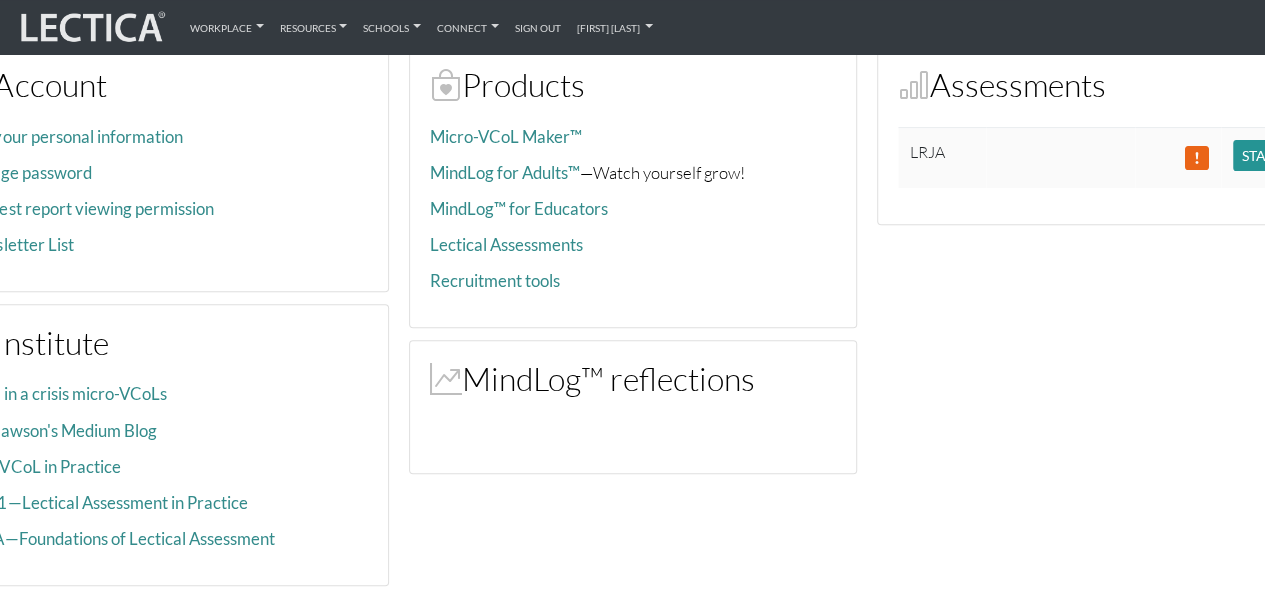 scroll, scrollTop: 316, scrollLeft: 0, axis: vertical 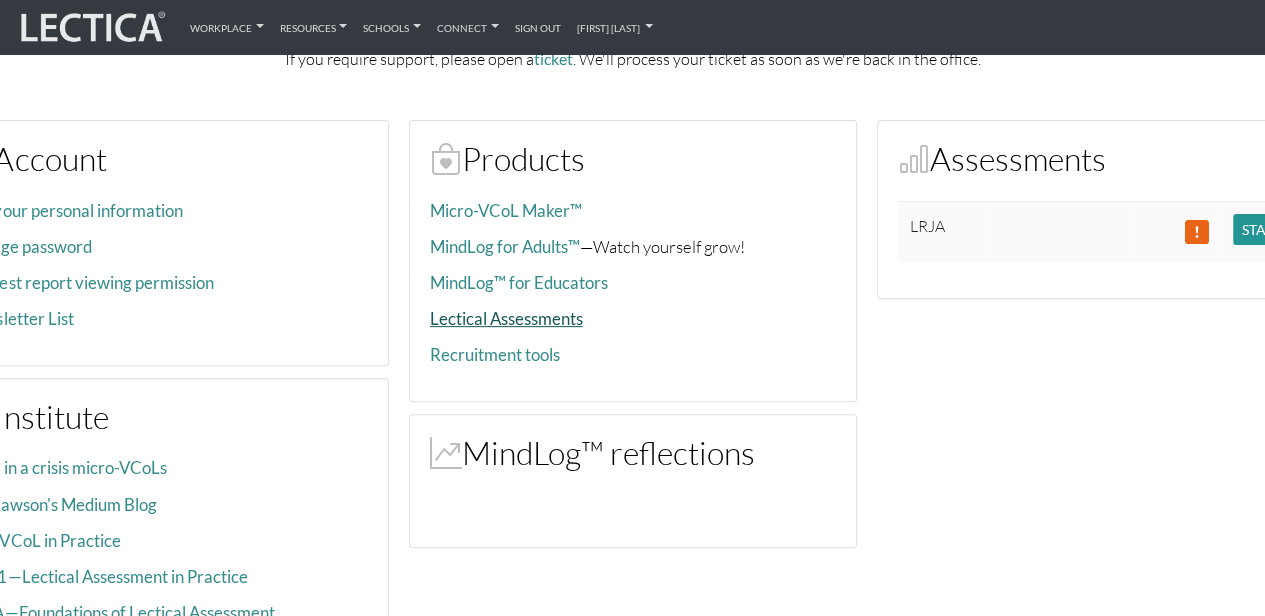 click on "Lectical Assessments" at bounding box center [506, 318] 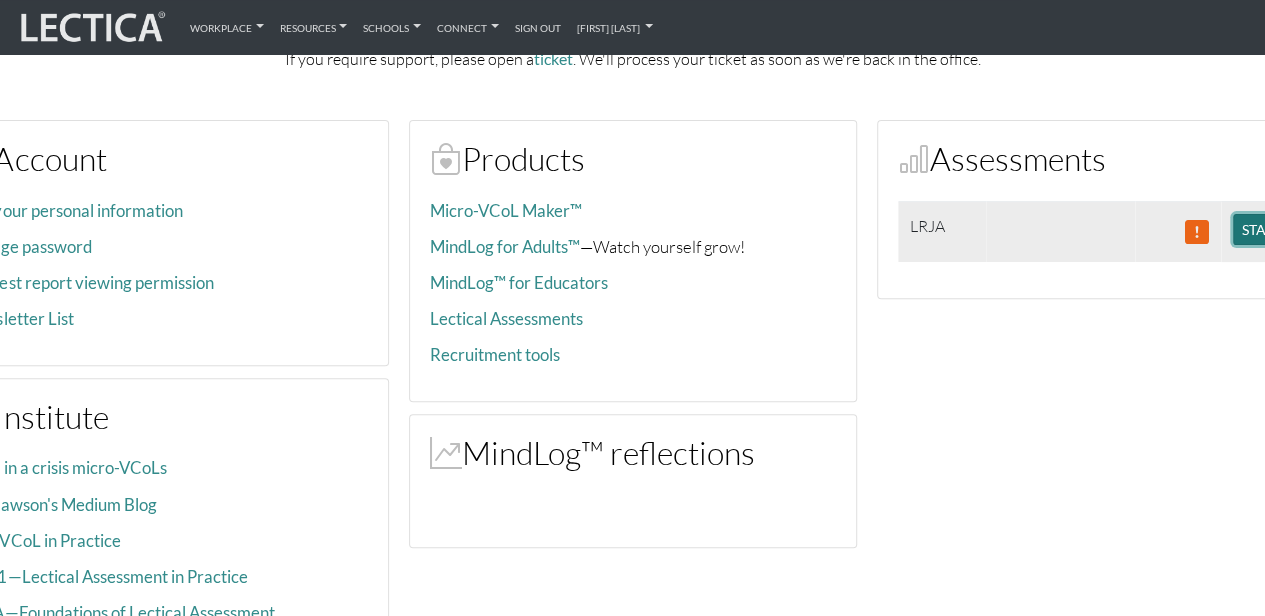 click on "START" at bounding box center [1262, 229] 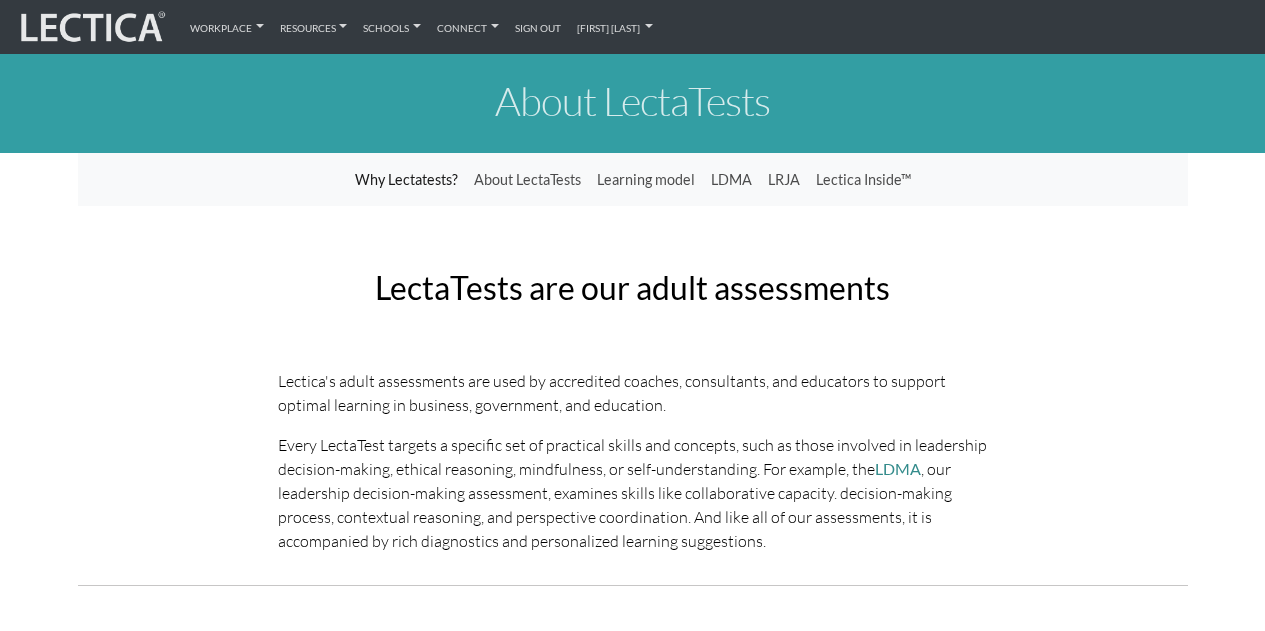 scroll, scrollTop: 0, scrollLeft: 0, axis: both 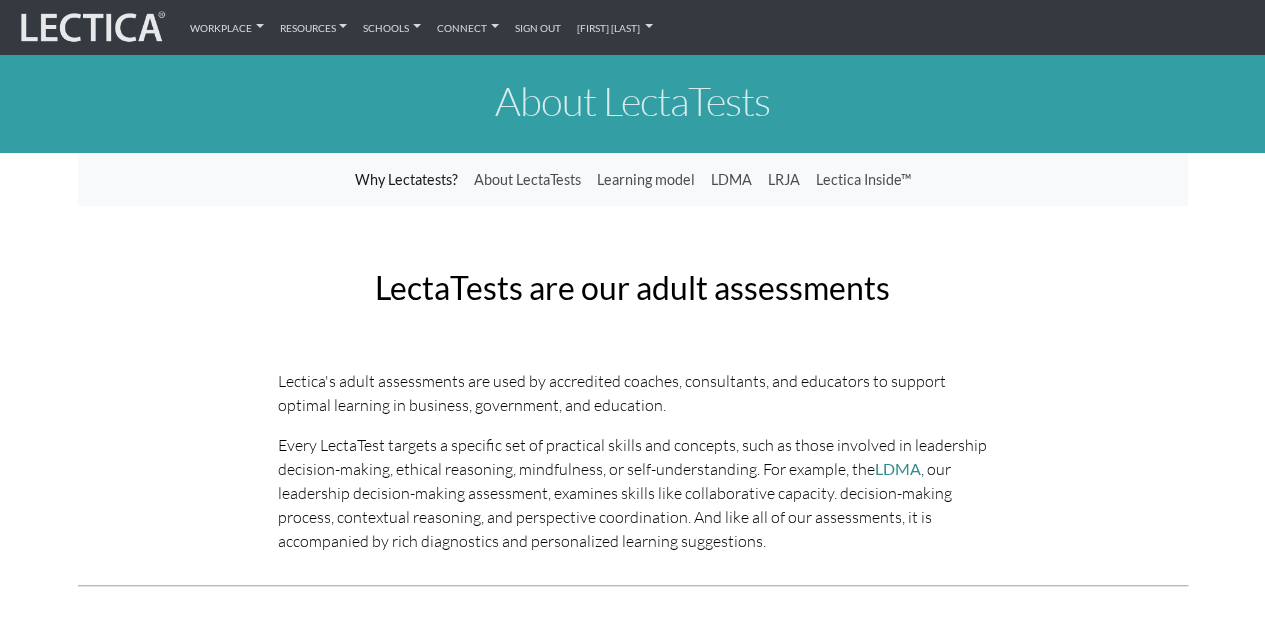 click on "Workplace
Assessments
Why LectaTests?
About LectaTests
Leadership
Leader development
Lectica for the C-suite
Team Fit Snapshot
Lectica Inside
Recruitment
Human capital value chain
Role complexity analysis
Recruitment tools
Resources
Lectica Institute
Event Calendar" at bounding box center [632, 27] 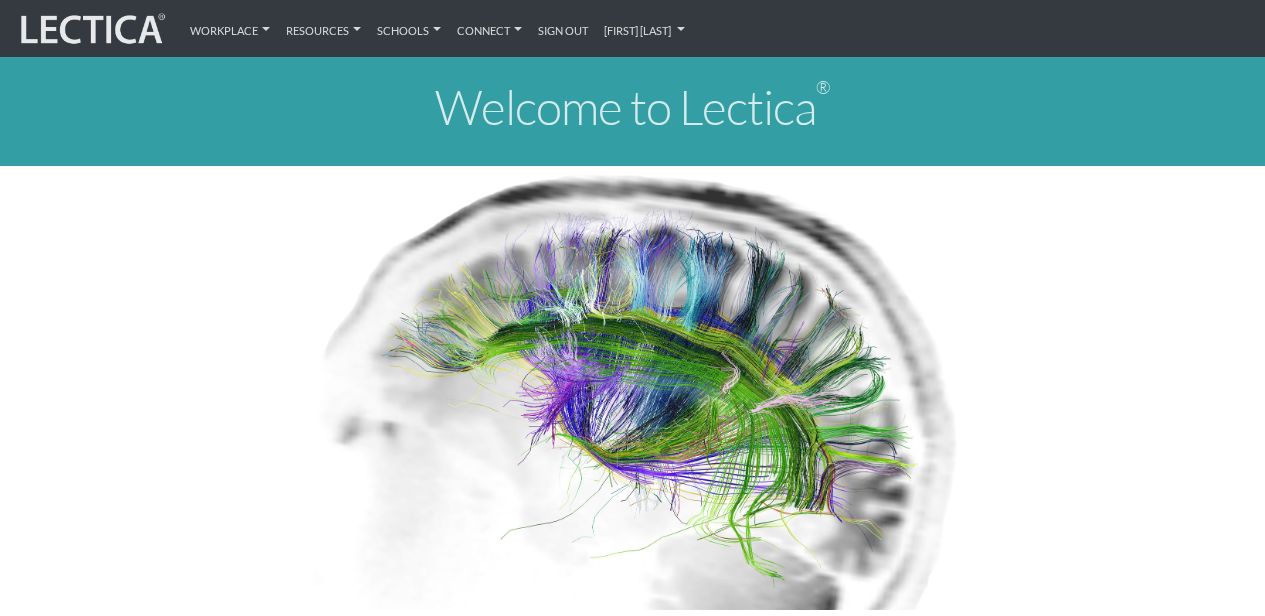 scroll, scrollTop: 0, scrollLeft: 0, axis: both 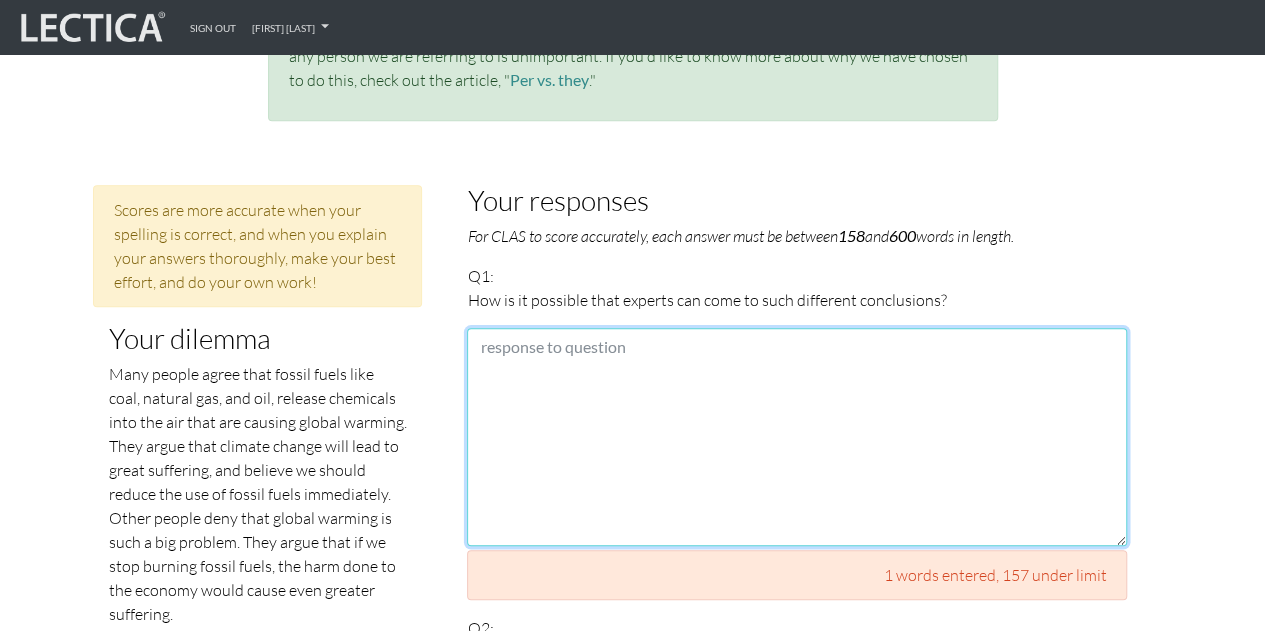 click at bounding box center [797, 437] 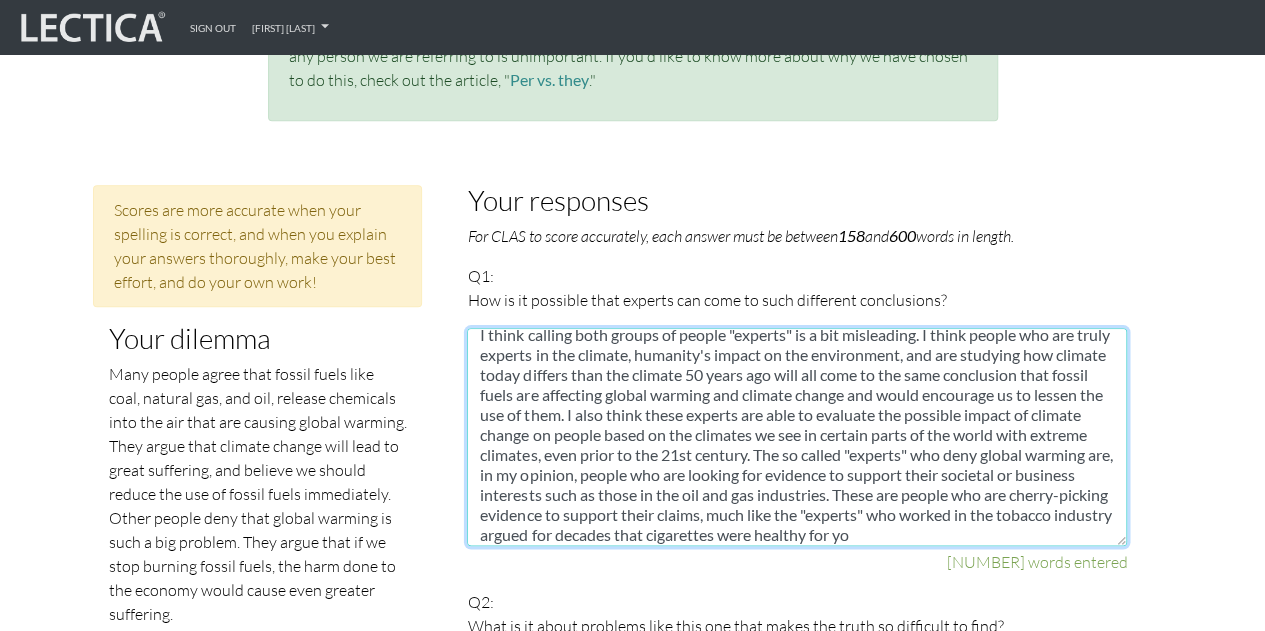 scroll, scrollTop: 32, scrollLeft: 0, axis: vertical 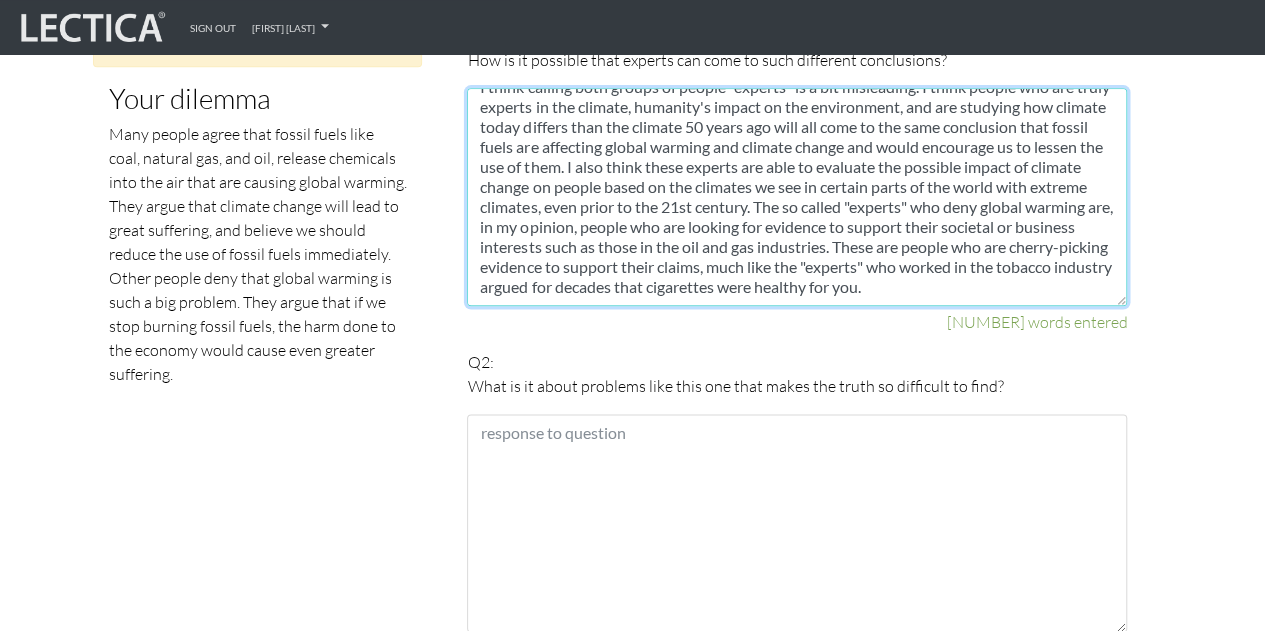 type on "I think calling both groups of people "experts" is a bit misleading. I think people who are truly experts in the climate, humanity's impact on the environment, and are studying how climate today differs than the climate 50 years ago will all come to the same conclusion that fossil fuels are affecting global warming and climate change and would encourage us to lessen the use of them. I also think these experts are able to evaluate the possible impact of climate change on people based on the climates we see in certain parts of the world with extreme climates, even prior to the 21st century. The so called "experts" who deny global warming are, in my opinion, people who are looking for evidence to support their societal or business interests such as those in the oil and gas industries. These are people who are cherry-picking evidence to support their claims, much like the "experts" who worked in the tobacco industry argued for decades that cigarettes were healthy for you." 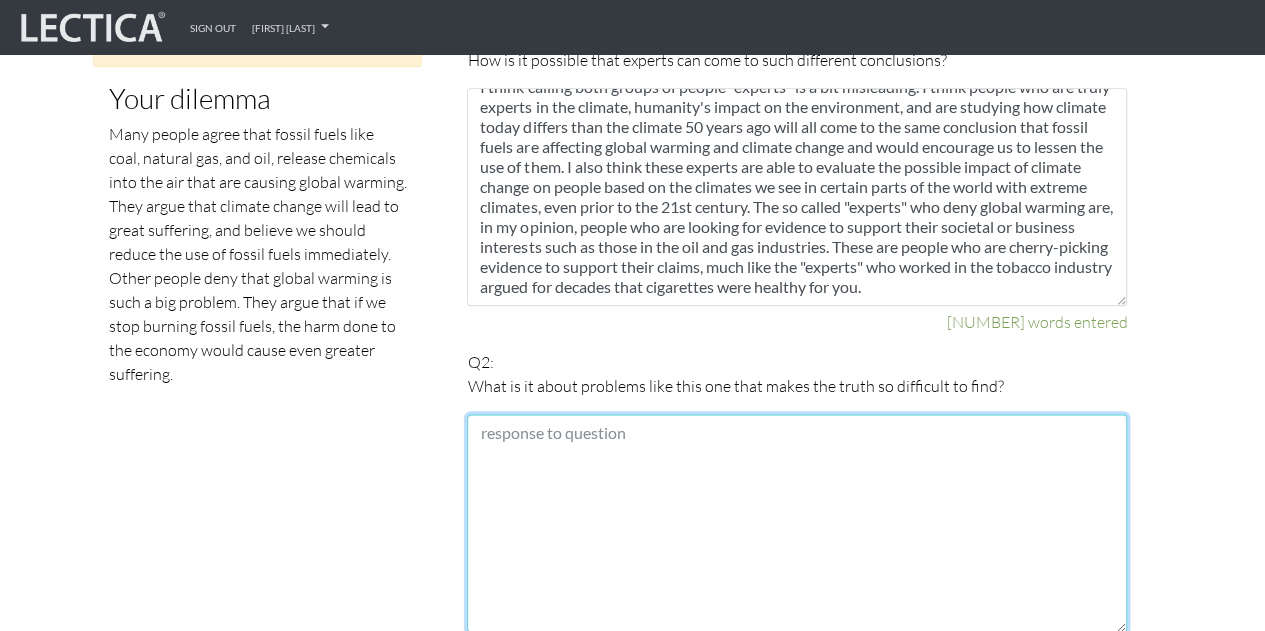 click at bounding box center (797, 523) 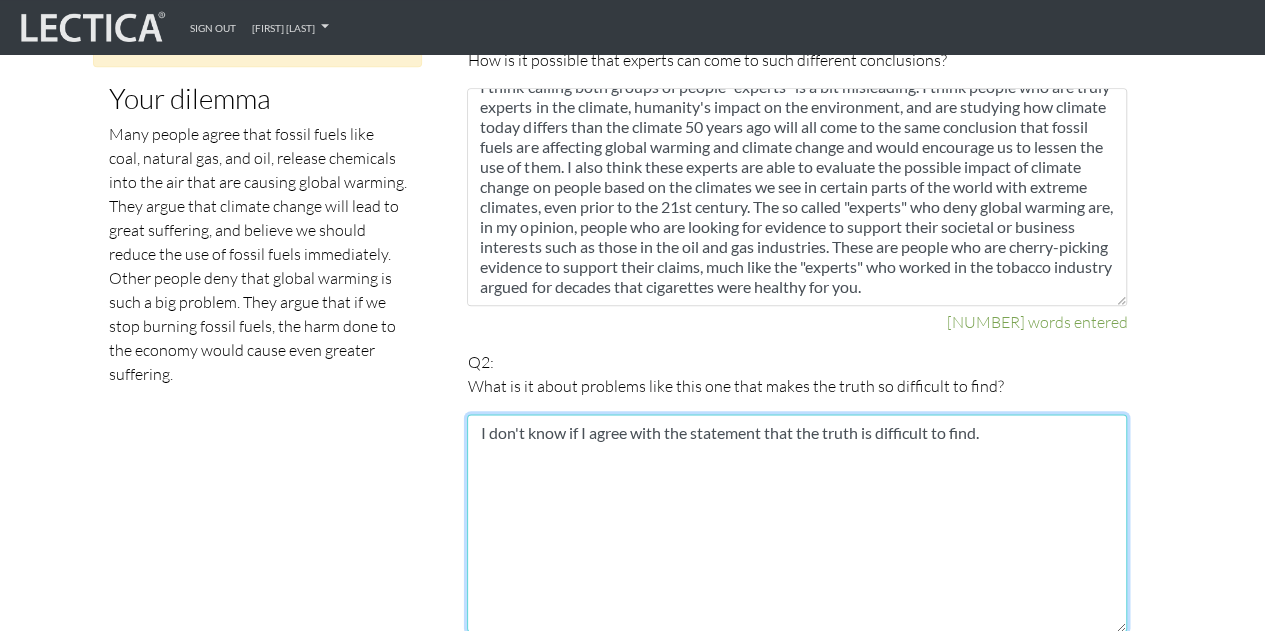 click on "I don't know if I agree with the statement that the truth is difficult to find." at bounding box center [797, 523] 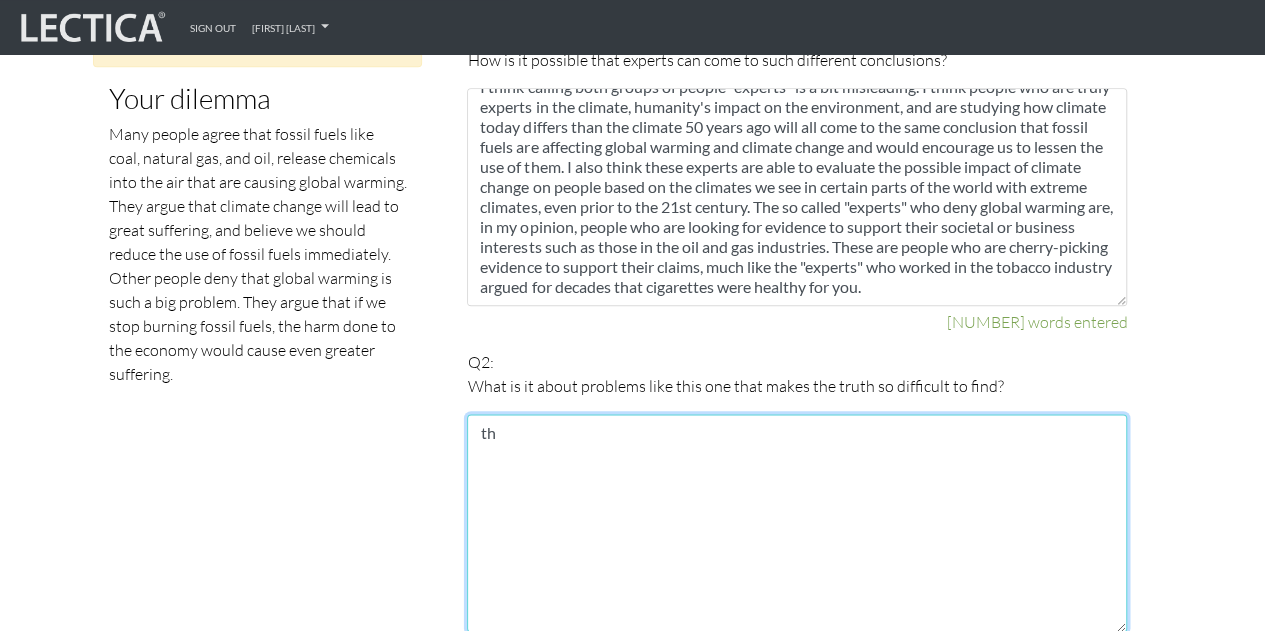 type on "t" 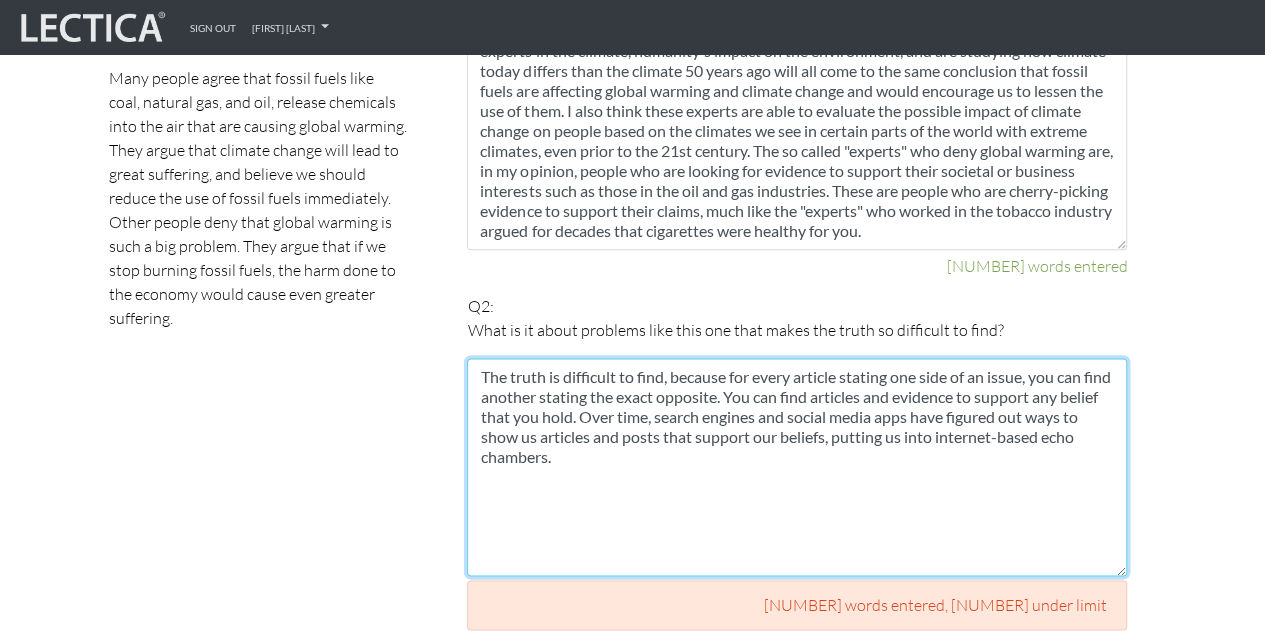 scroll, scrollTop: 1076, scrollLeft: 0, axis: vertical 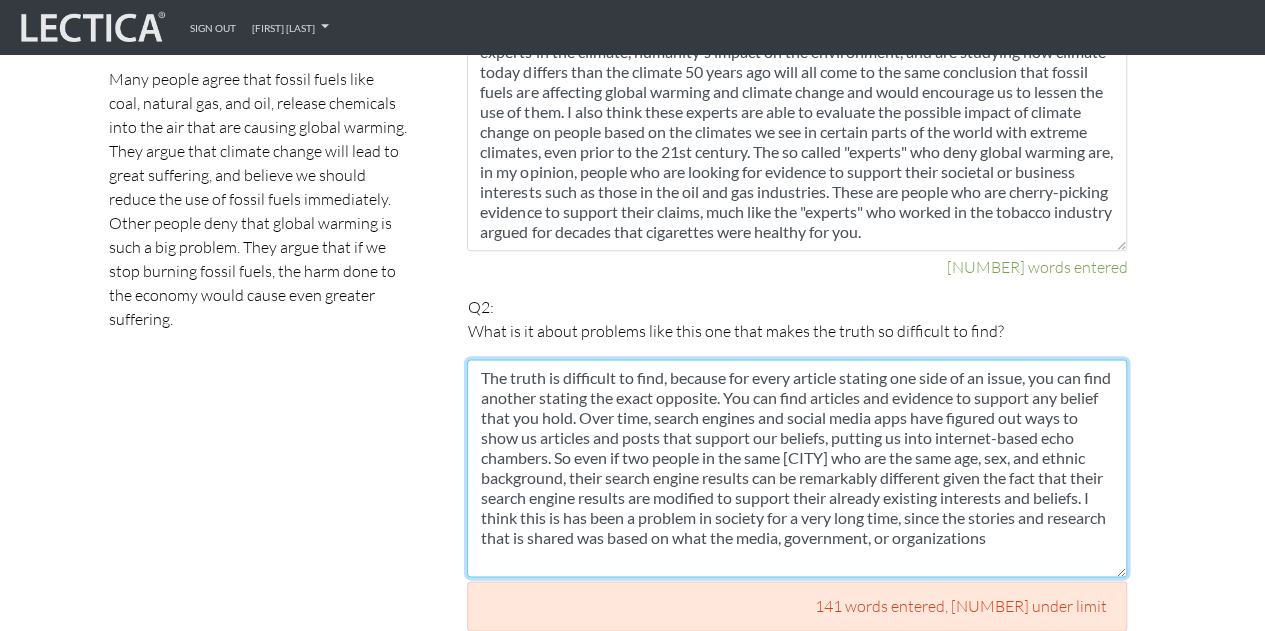 drag, startPoint x: 795, startPoint y: 515, endPoint x: 772, endPoint y: 516, distance: 23.021729 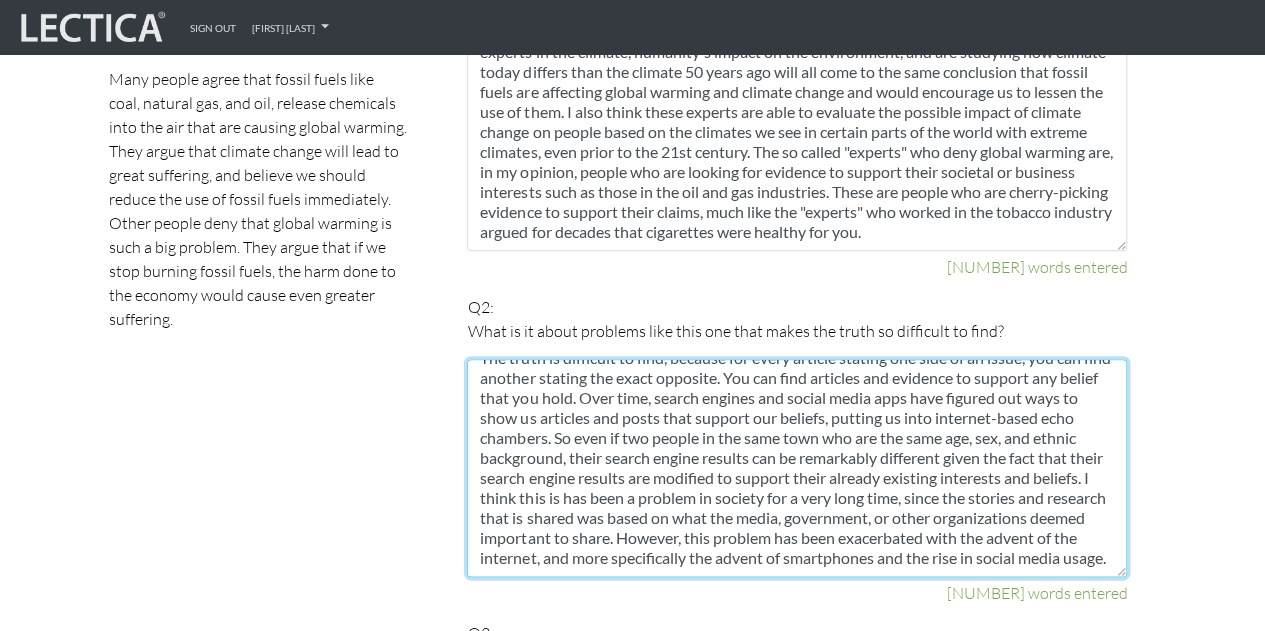 scroll, scrollTop: 40, scrollLeft: 0, axis: vertical 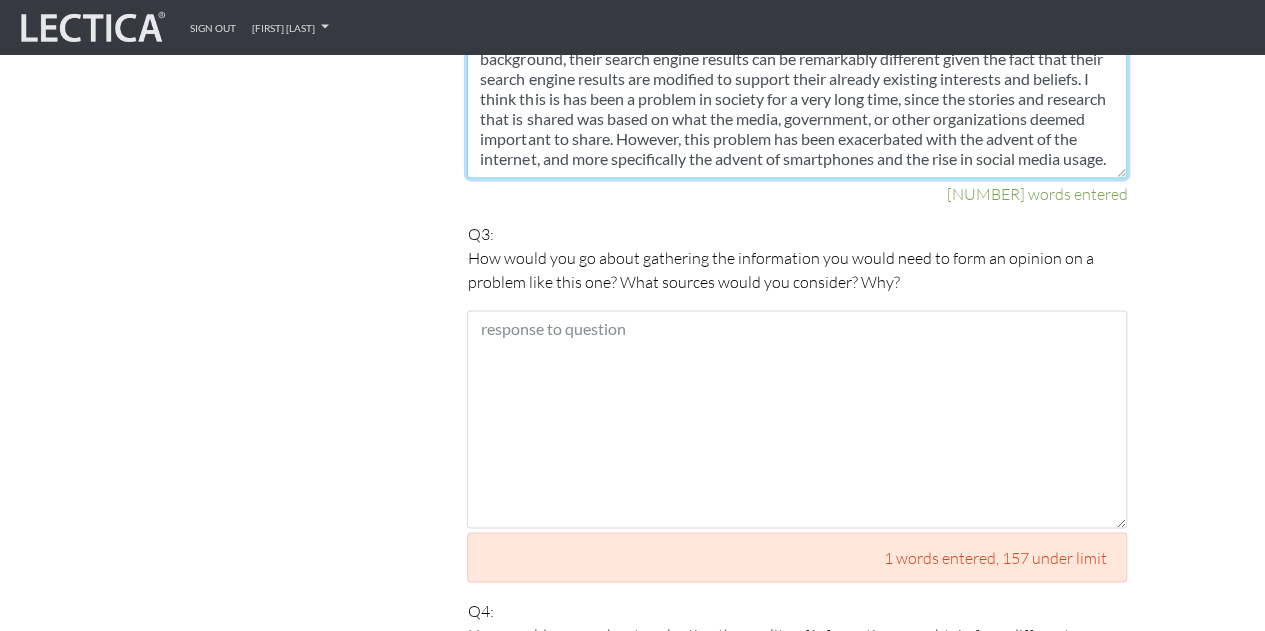 type on "The truth is difficult to find, because for every article stating one side of an issue, you can find another stating the exact opposite. You can find articles and evidence to support any belief that you hold. Over time, search engines and social media apps have figured out ways to show us articles and posts that support our beliefs, putting us into internet-based echo chambers. So even if two people in the same town who are the same age, sex, and ethnic background, their search engine results can be remarkably different given the fact that their search engine results are modified to support their already existing interests and beliefs. I think this is has been a problem in society for a very long time, since the stories and research that is shared was based on what the media, government, or other organizations deemed important to share. However, this problem has been exacerbated with the advent of the internet, and more specifically the advent of smartphones and the rise in social media usage." 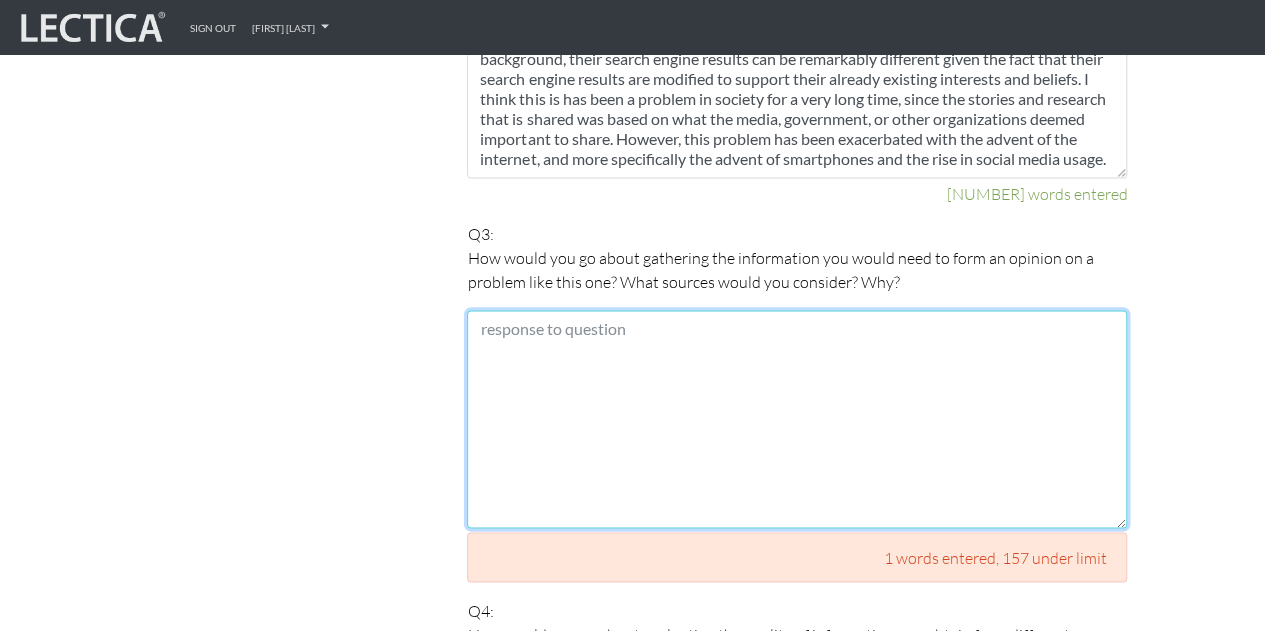 click at bounding box center (797, 419) 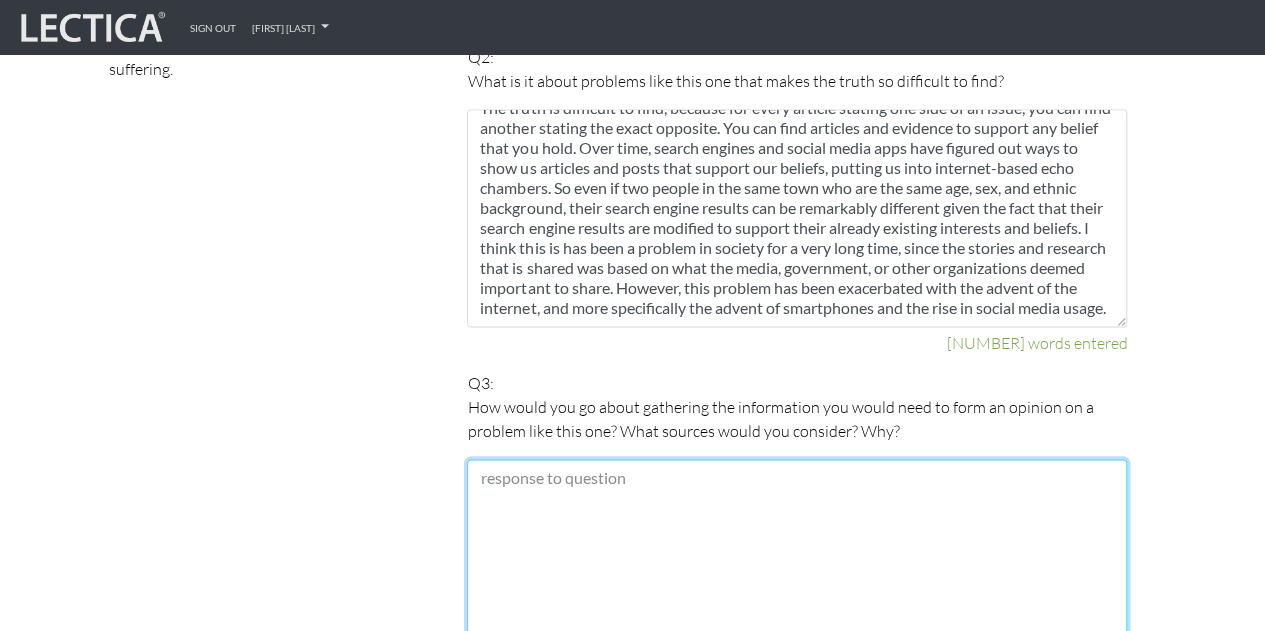 scroll, scrollTop: 1168, scrollLeft: 0, axis: vertical 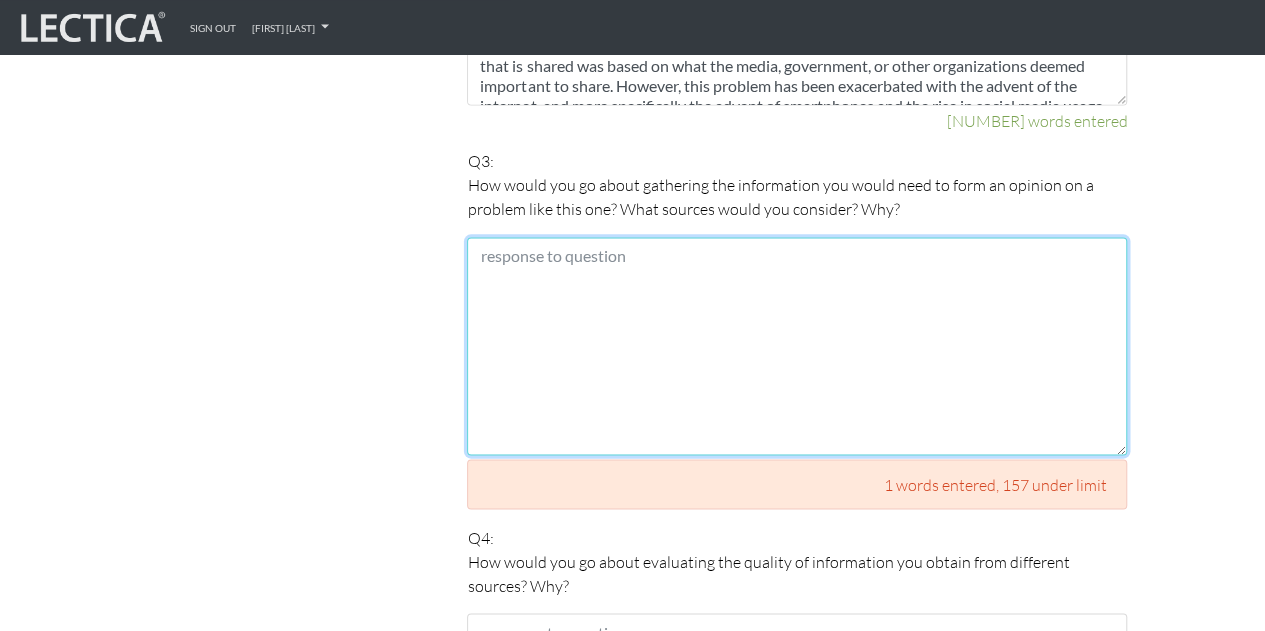 click at bounding box center (797, 346) 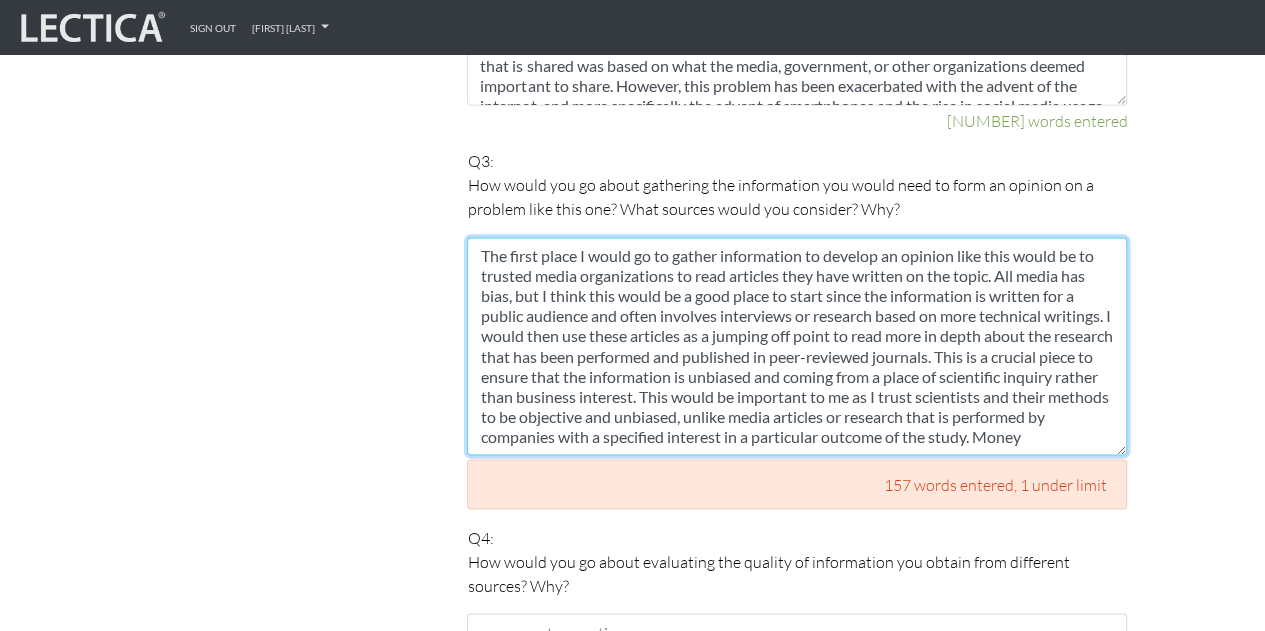 scroll, scrollTop: 12, scrollLeft: 0, axis: vertical 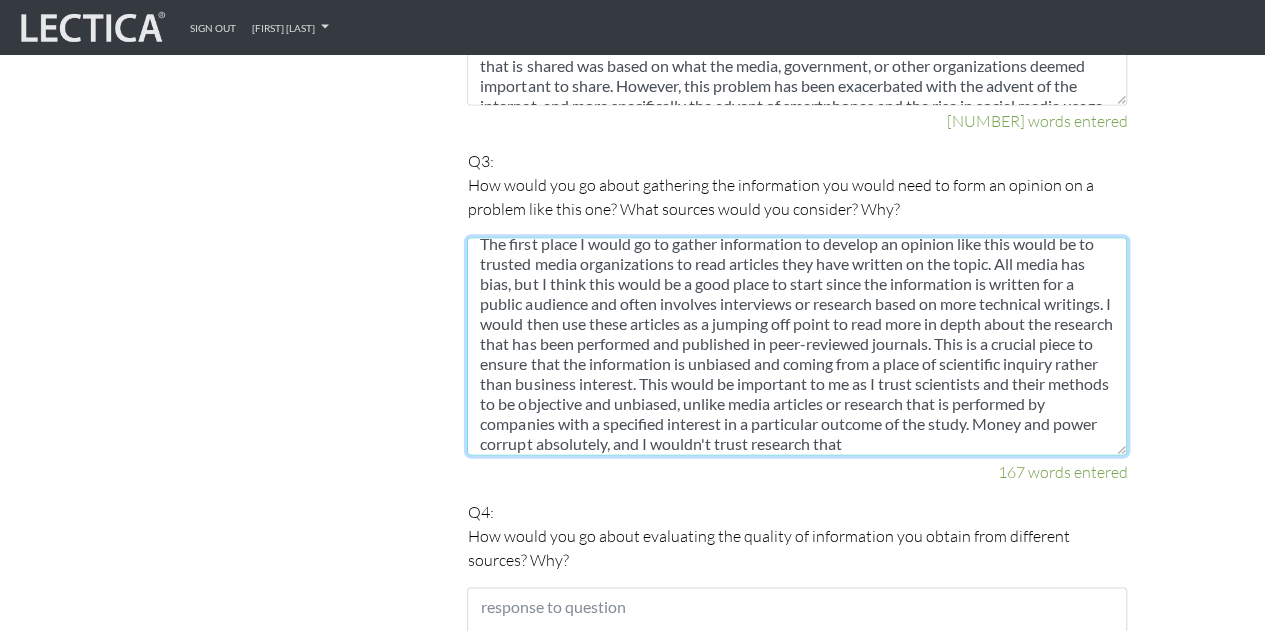 click on "The first place I would go to gather information to develop an opinion like this would be to trusted media organizations to read articles they have written on the topic. All media has bias, but I think this would be a good place to start since the information is written for a public audience and often involves interviews or research based on more technical writings. I would then use these articles as a jumping off point to read more in depth about the research that has been performed and published in peer-reviewed journals. This is a crucial piece to ensure that the information is unbiased and coming from a place of scientific inquiry rather than business interest. This would be important to me as I trust scientists and their methods to be objective and unbiased, unlike media articles or research that is performed by companies with a specified interest in a particular outcome of the study. Money and power corrupt absolutely, and I wouldn't trust research that" at bounding box center (797, 346) 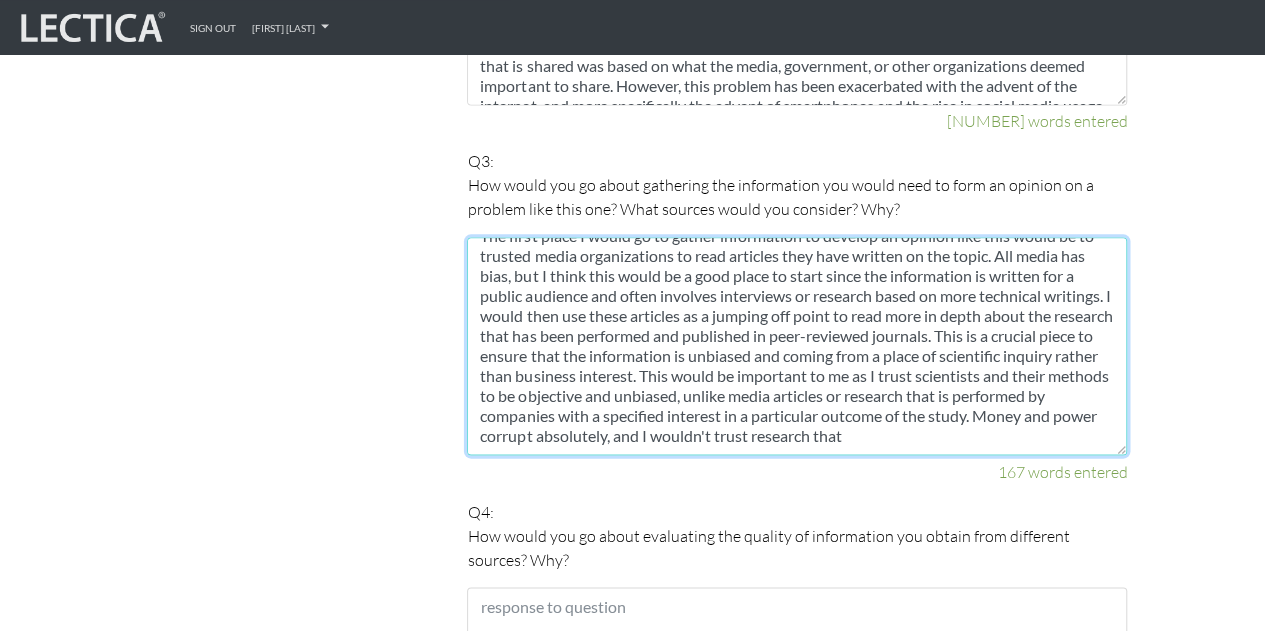 drag, startPoint x: 755, startPoint y: 416, endPoint x: 1142, endPoint y: 404, distance: 387.186 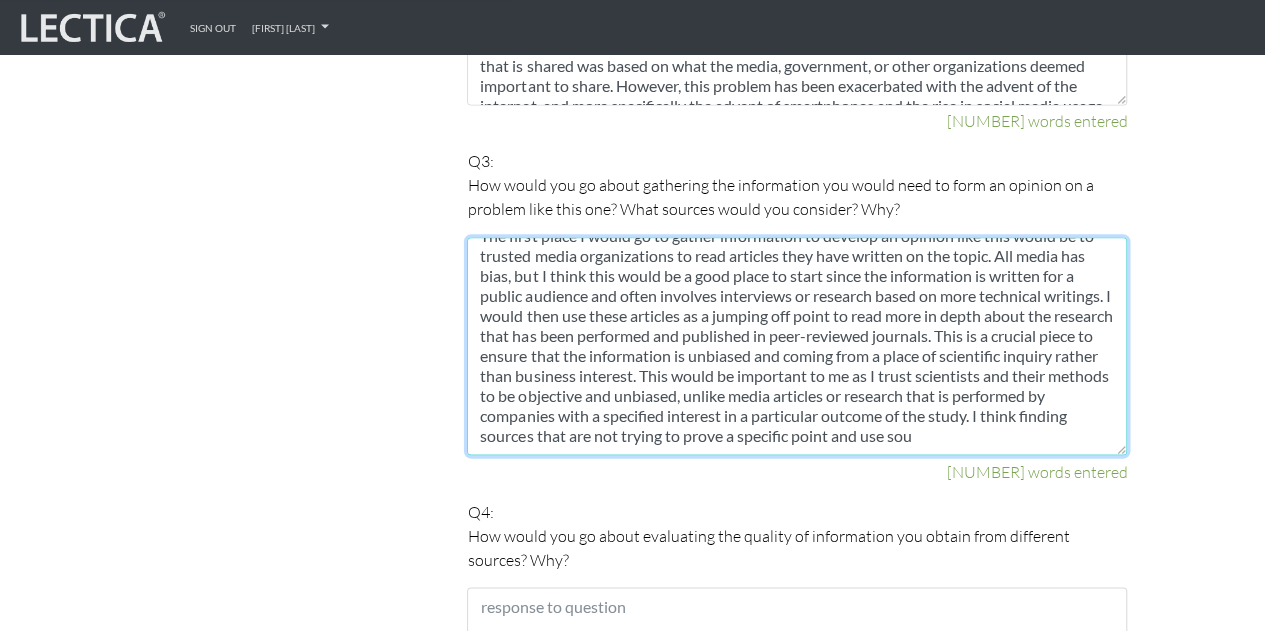 scroll, scrollTop: 32, scrollLeft: 0, axis: vertical 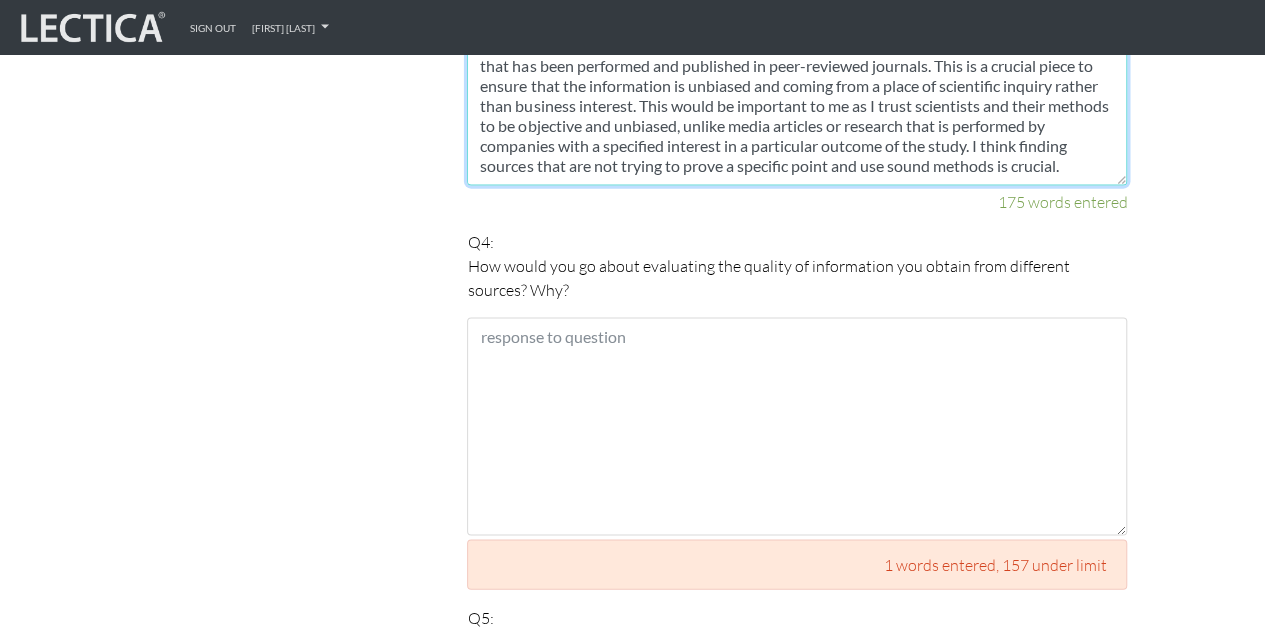 type on "The first place I would go to gather information to develop an opinion like this would be to trusted media organizations to read articles they have written on the topic. All media has bias, but I think this would be a good place to start since the information is written for a public audience and often involves interviews or research based on more technical writings. I would then use these articles as a jumping off point to read more in depth about the research that has been performed and published in peer-reviewed journals. This is a crucial piece to ensure that the information is unbiased and coming from a place of scientific inquiry rather than business interest. This would be important to me as I trust scientists and their methods to be objective and unbiased, unlike media articles or research that is performed by companies with a specified interest in a particular outcome of the study. I think finding sources that are not trying to prove a specific point and use sound methods is crucial." 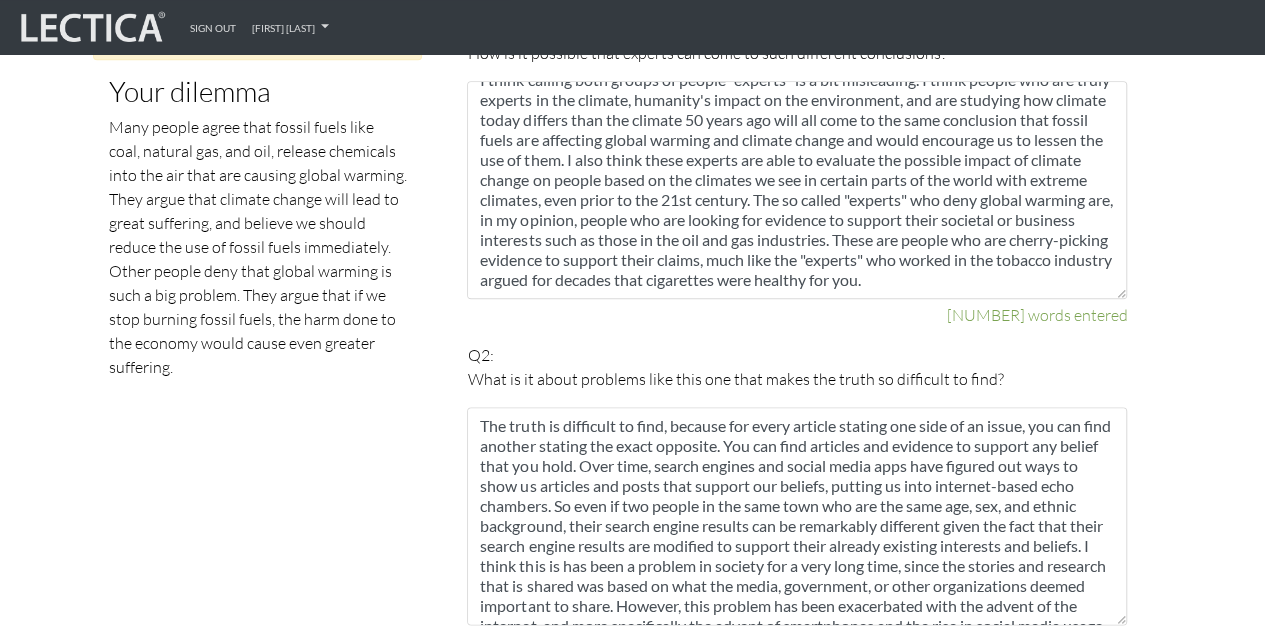scroll, scrollTop: 1030, scrollLeft: 0, axis: vertical 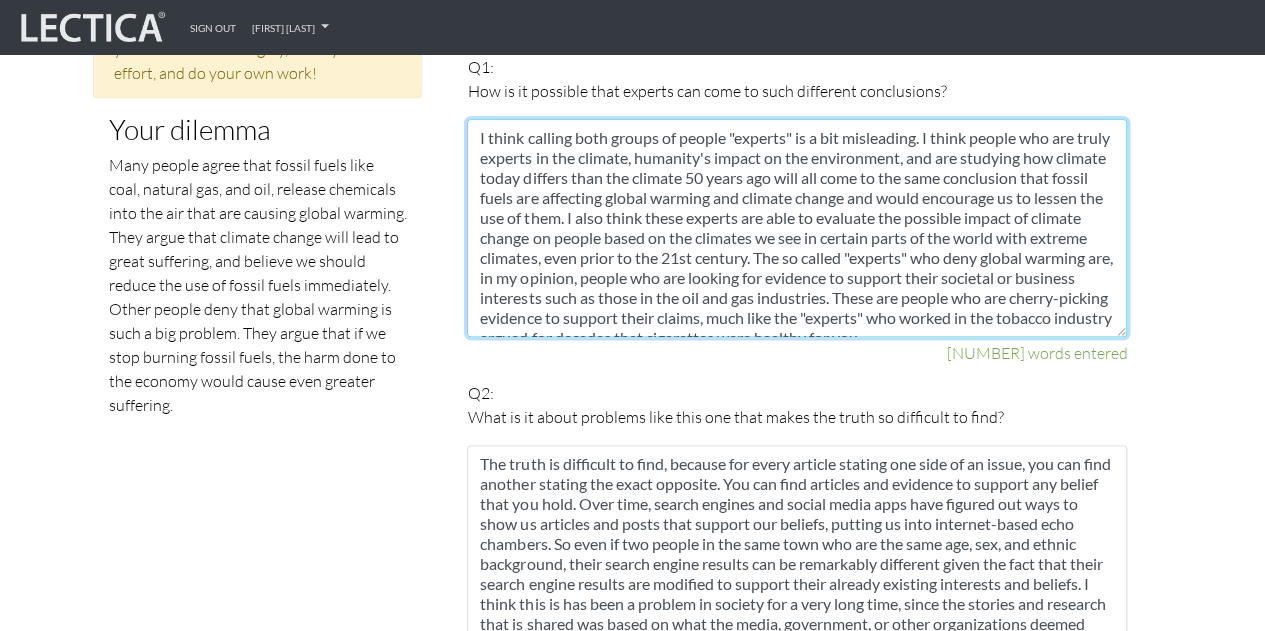 drag, startPoint x: 727, startPoint y: 248, endPoint x: 442, endPoint y: 9, distance: 371.9489 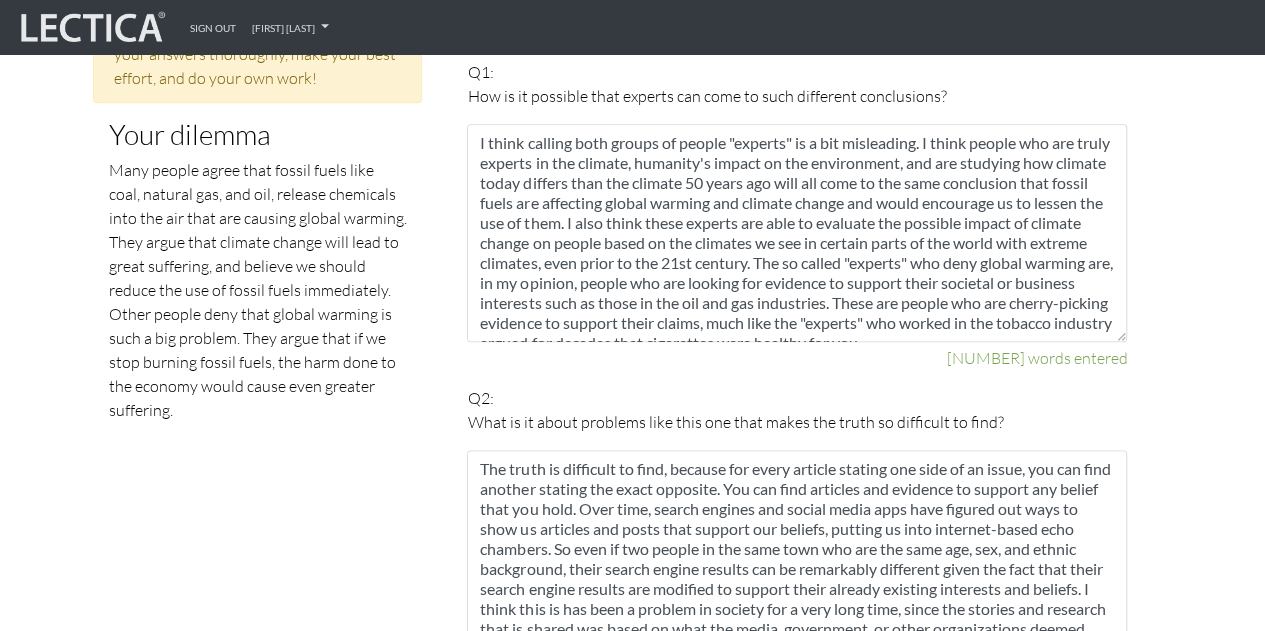click on "Sign out
[FIRST] [LAST]
My Profile" at bounding box center [715, 27] 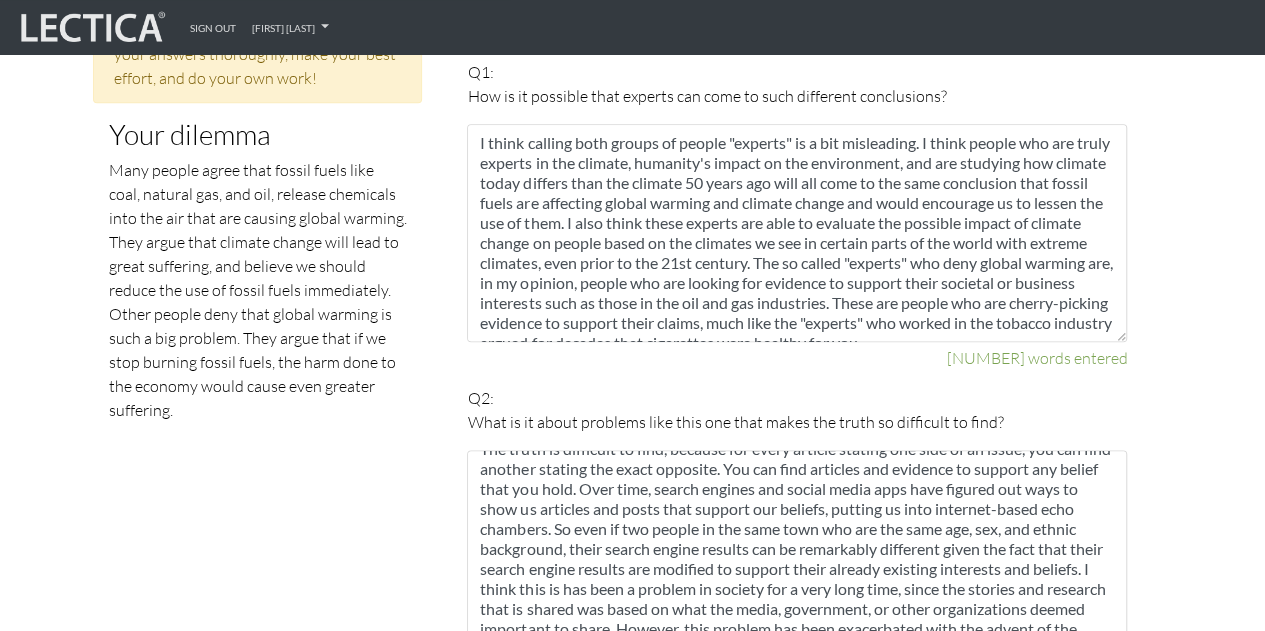 scroll, scrollTop: 40, scrollLeft: 0, axis: vertical 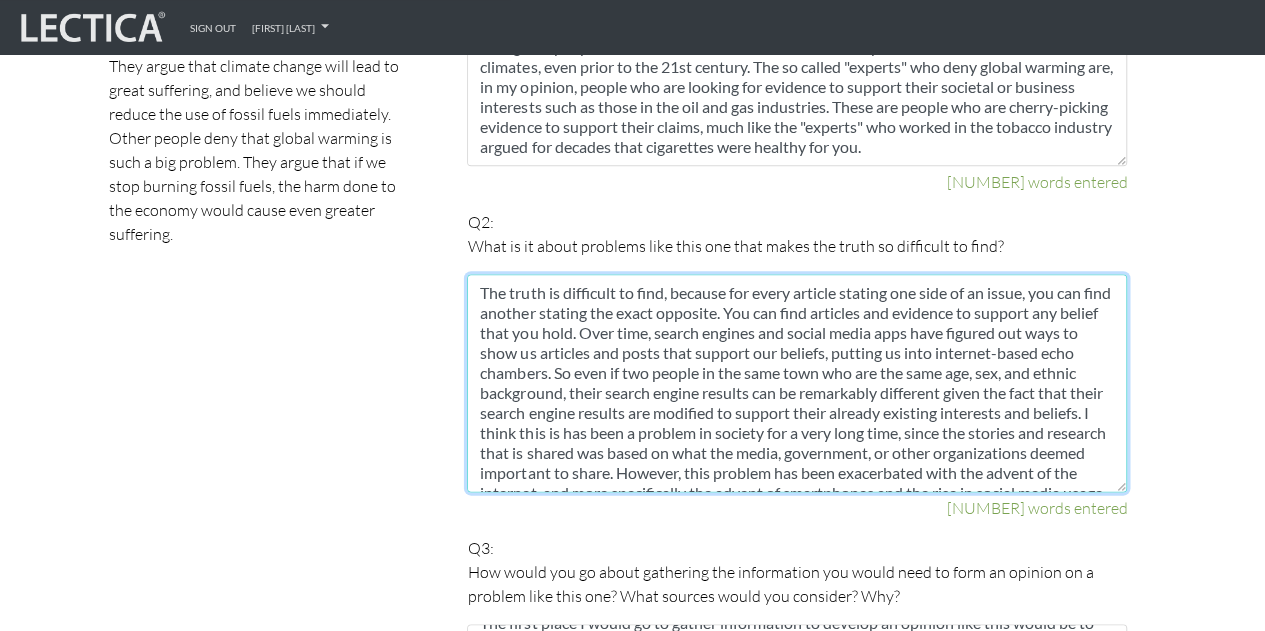 drag, startPoint x: 687, startPoint y: 445, endPoint x: 415, endPoint y: 132, distance: 414.67215 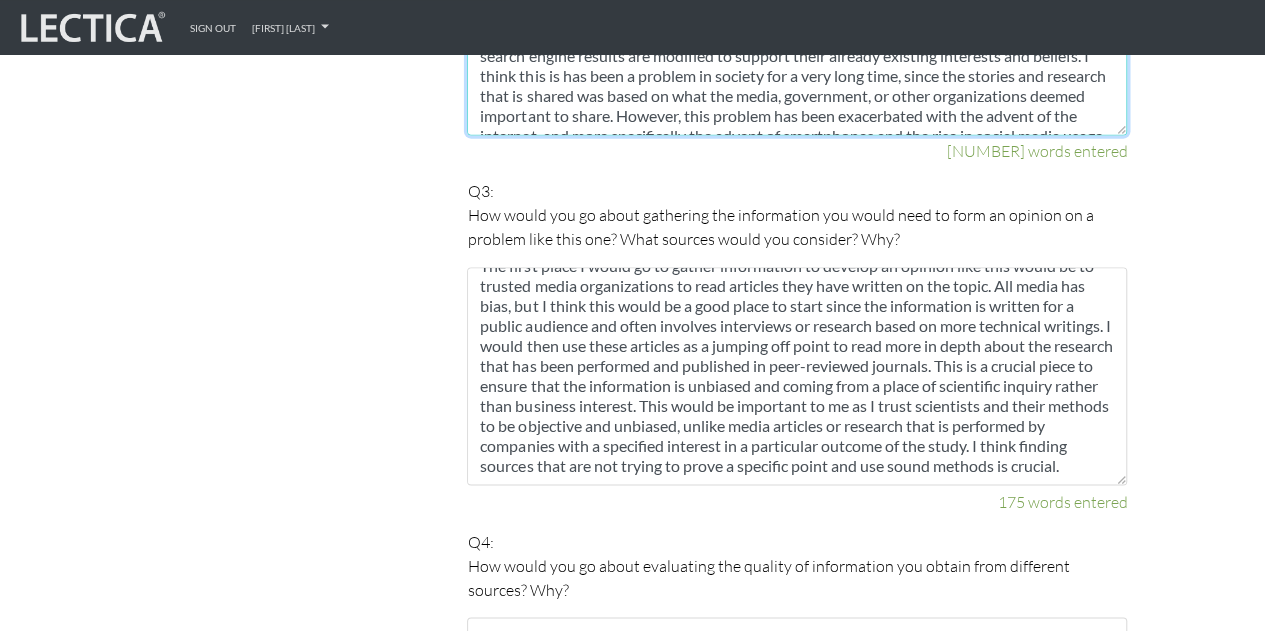scroll, scrollTop: 1519, scrollLeft: 0, axis: vertical 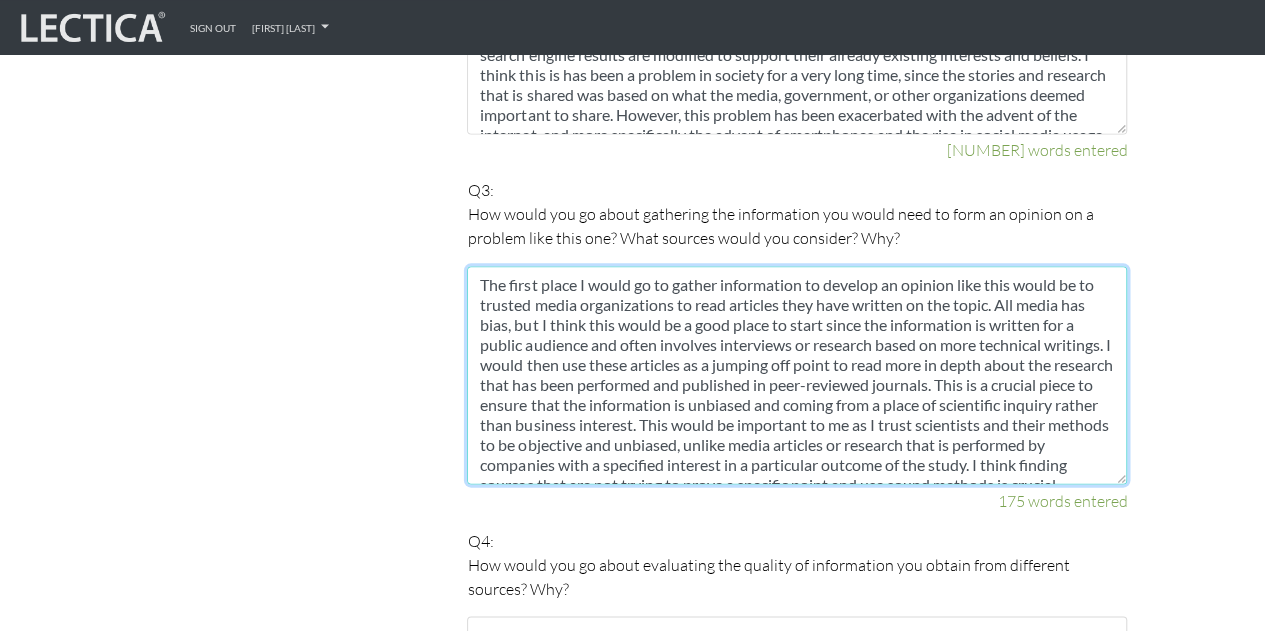 drag, startPoint x: 713, startPoint y: 449, endPoint x: 449, endPoint y: 132, distance: 412.53485 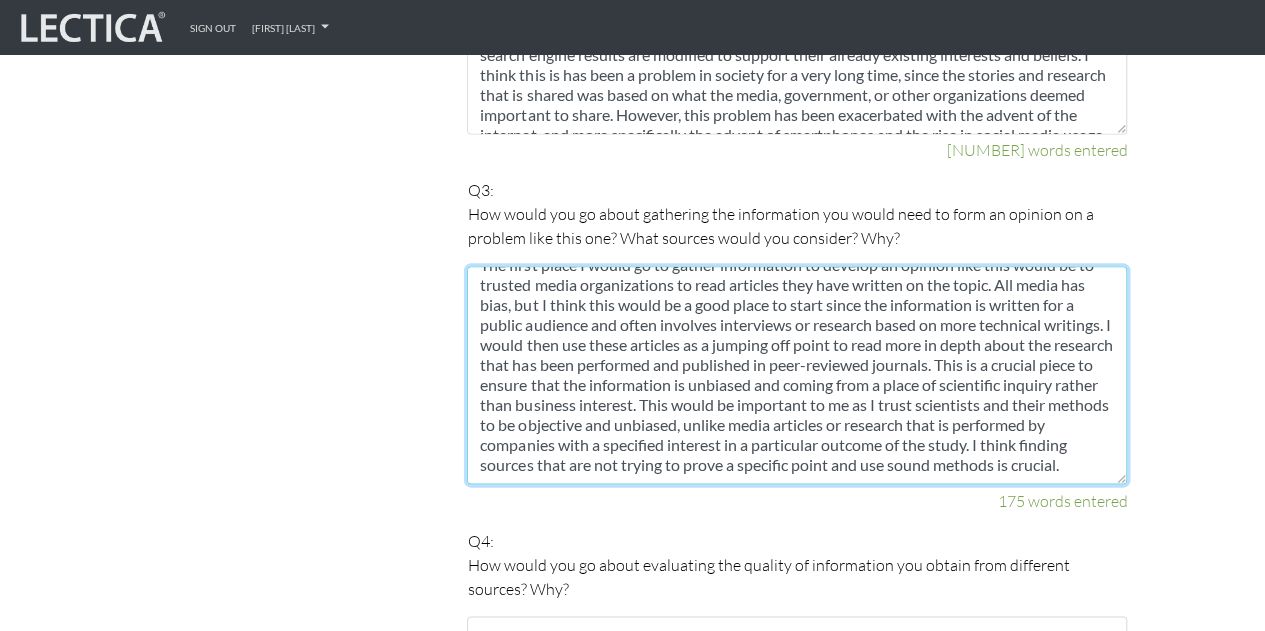 scroll, scrollTop: 40, scrollLeft: 0, axis: vertical 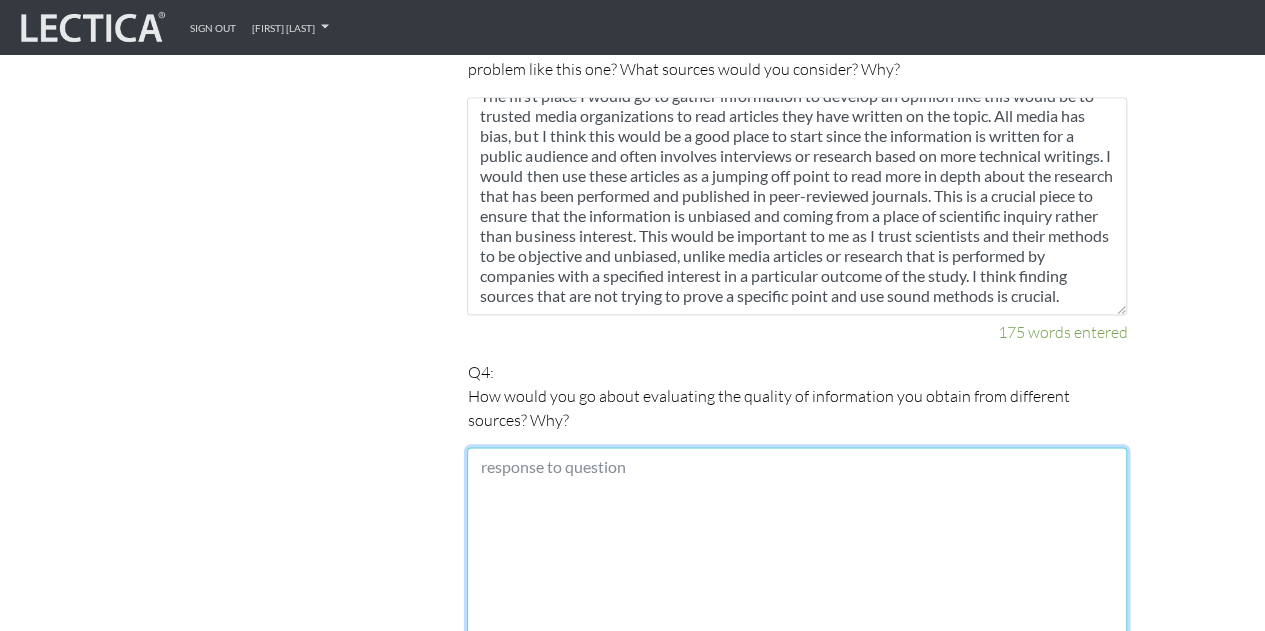 click at bounding box center [797, 556] 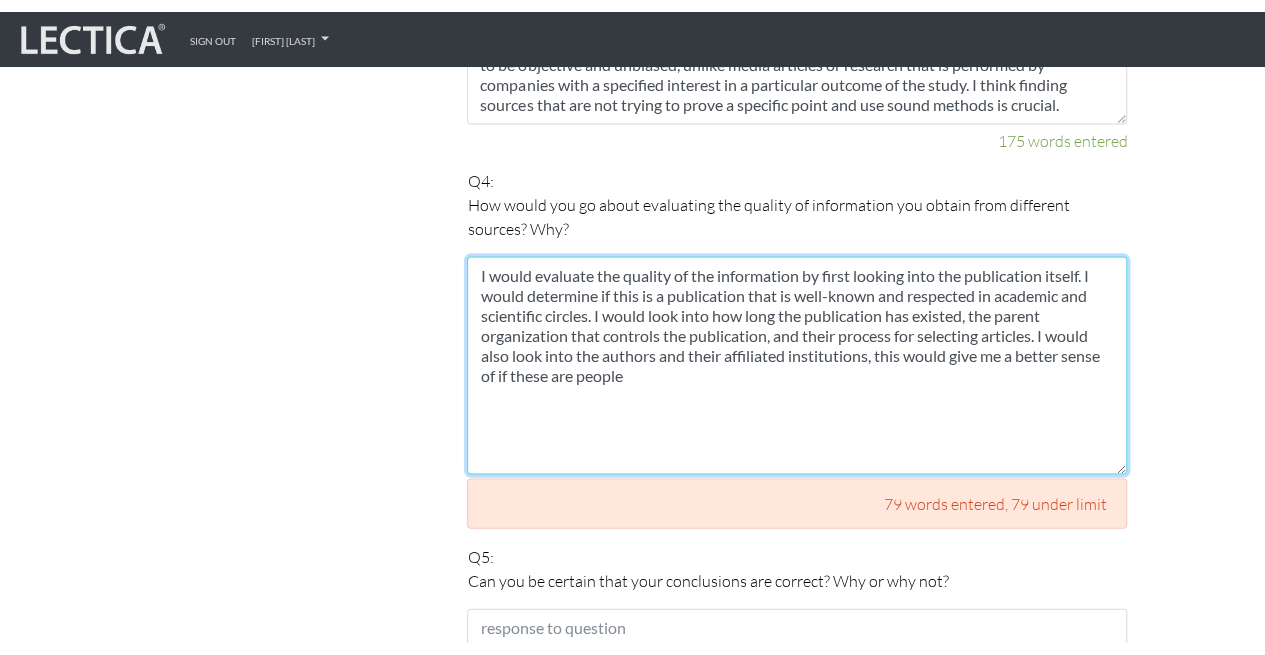 scroll, scrollTop: 1897, scrollLeft: 0, axis: vertical 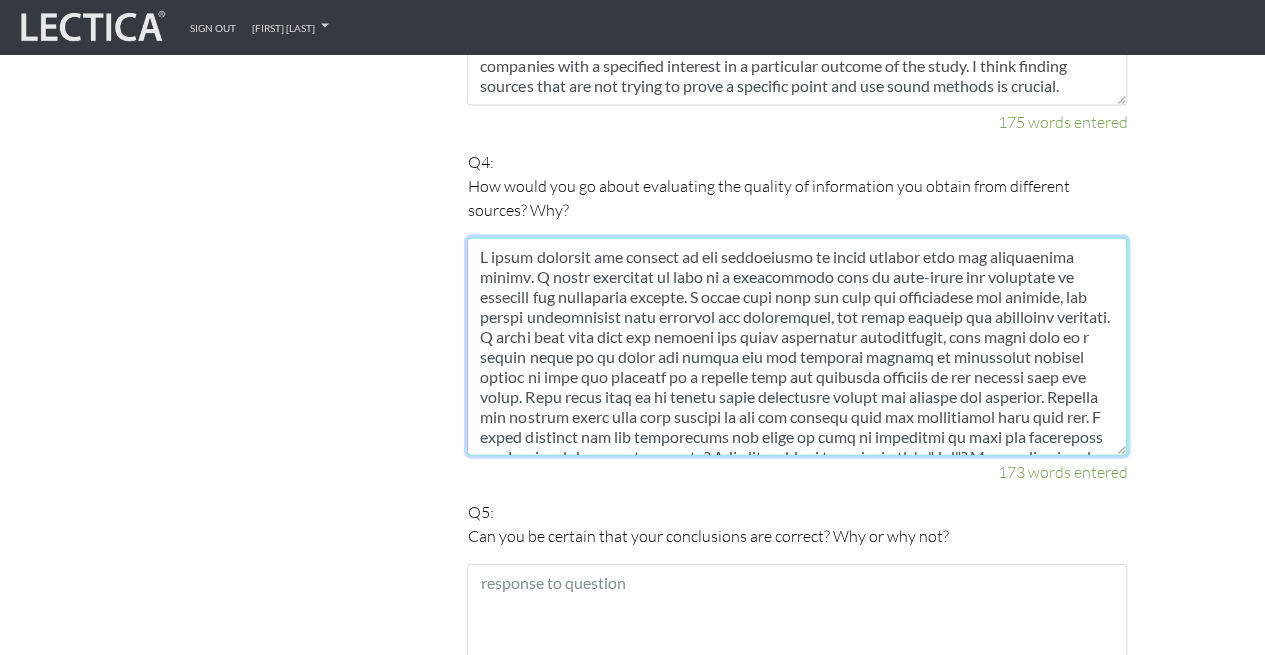 drag, startPoint x: 893, startPoint y: 418, endPoint x: 374, endPoint y: 171, distance: 574.7782 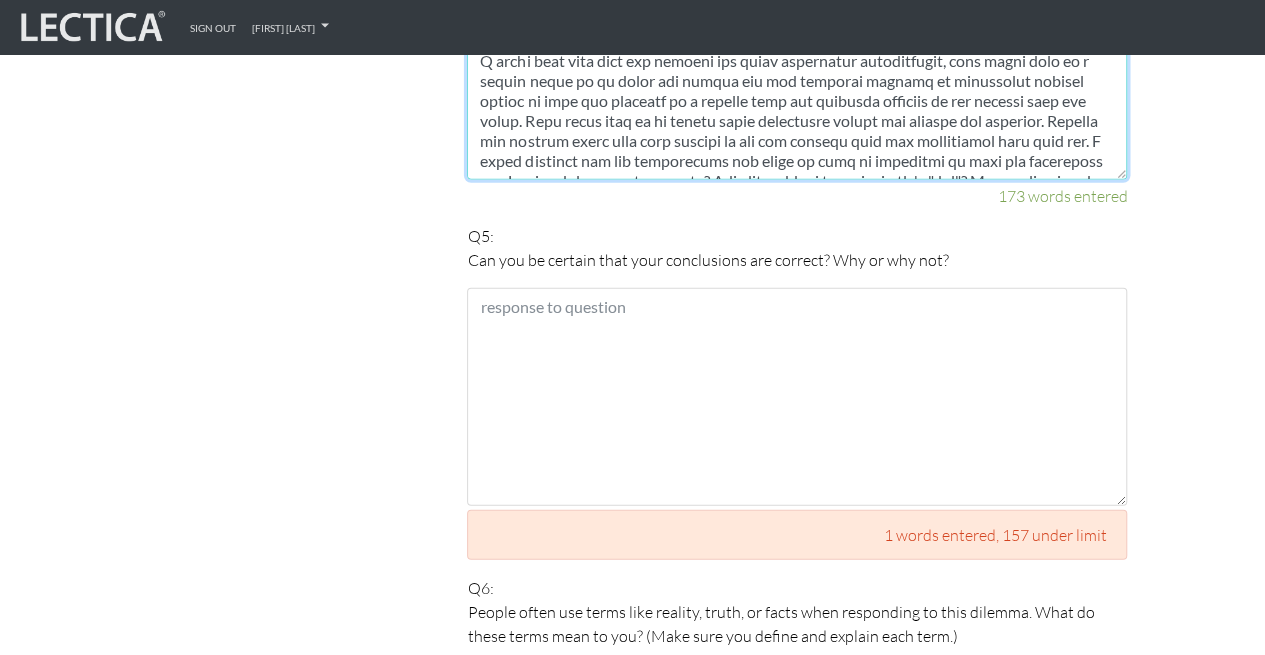scroll, scrollTop: 2170, scrollLeft: 0, axis: vertical 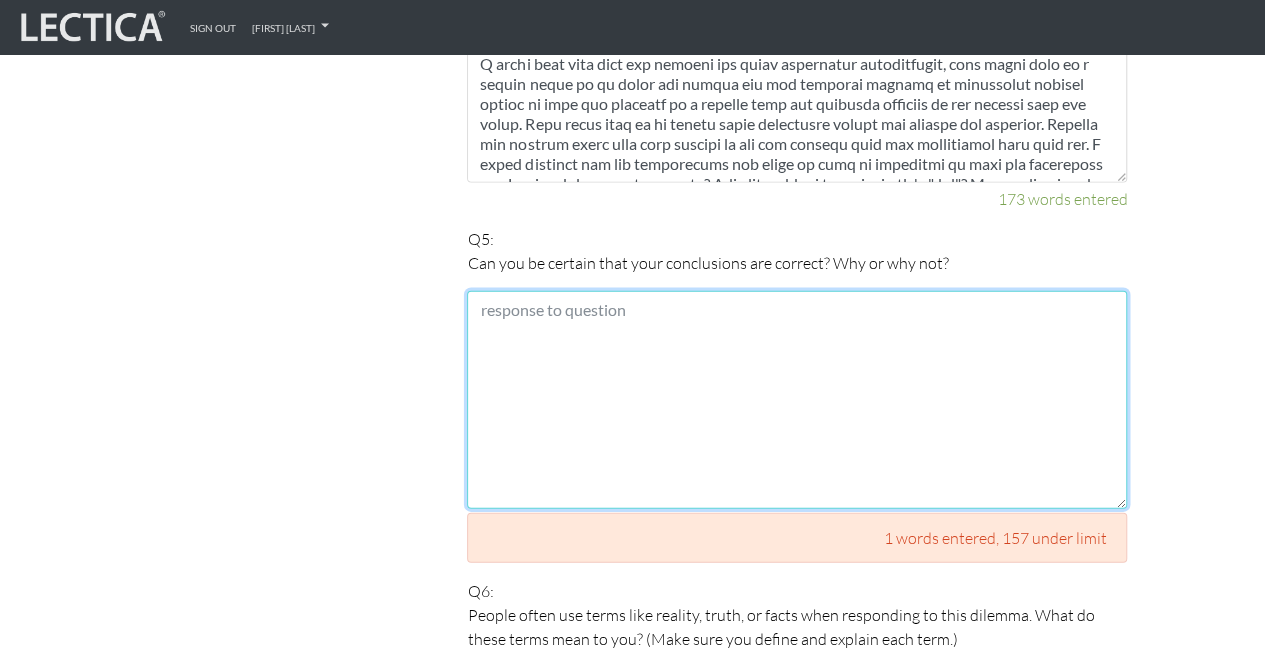 click at bounding box center (797, 400) 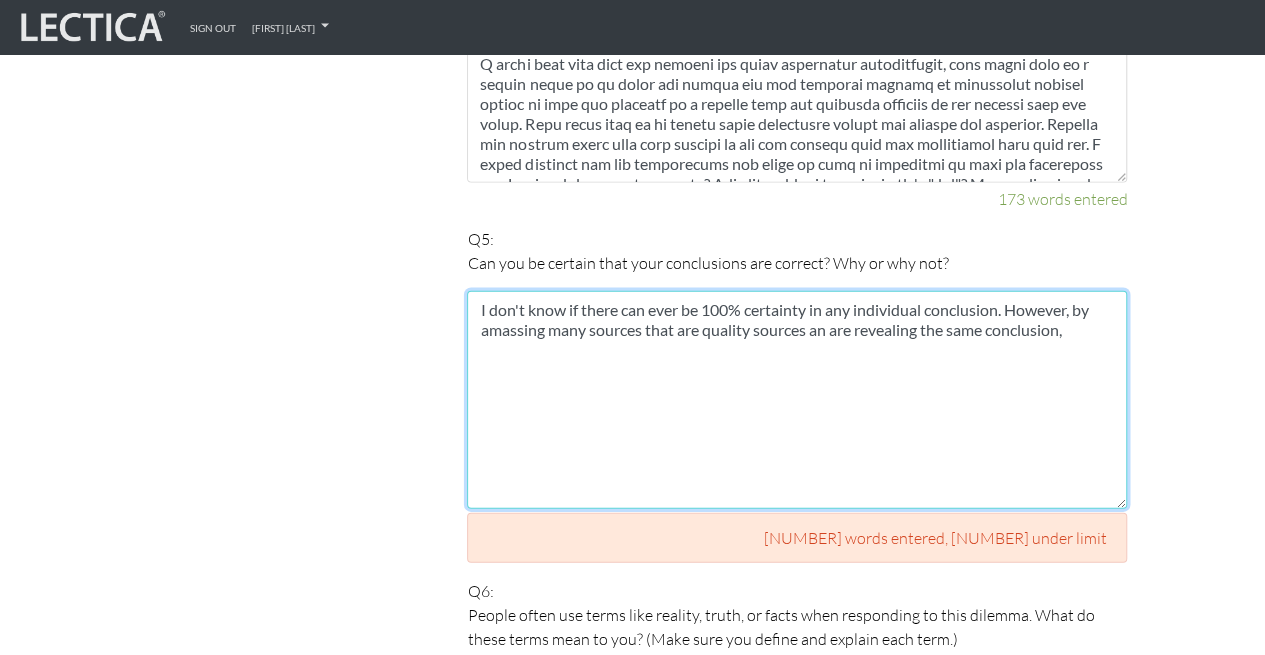 click on "I don't know if there can ever be 100% certainty in any individual conclusion. However, by amassing many sources that are quality sources an are revealing the same conclusion," at bounding box center (797, 400) 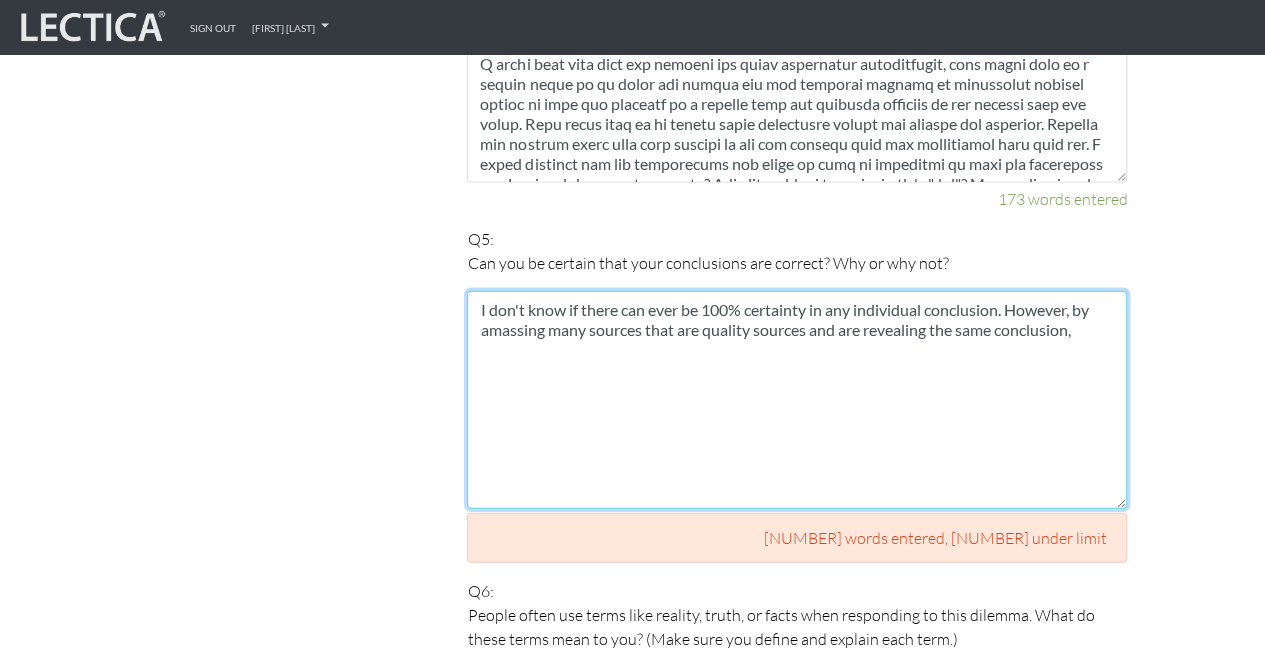 click on "I don't know if there can ever be 100% certainty in any individual conclusion. However, by amassing many sources that are quality sources and are revealing the same conclusion," at bounding box center [797, 400] 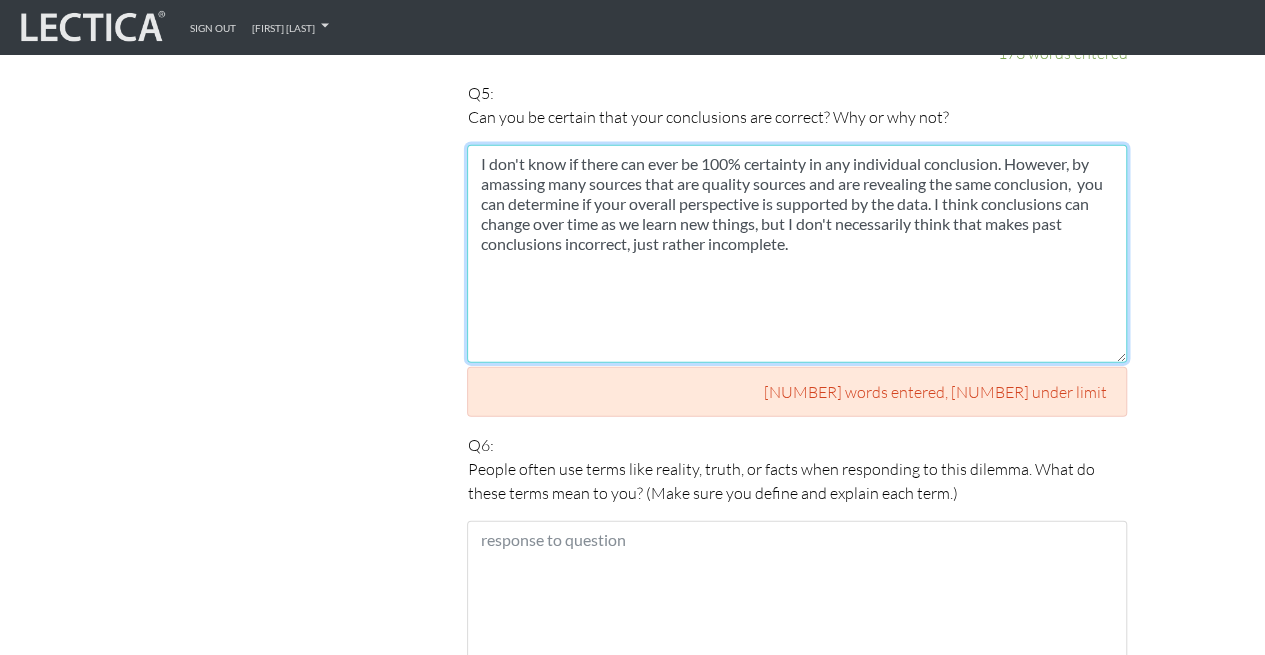 scroll, scrollTop: 2317, scrollLeft: 0, axis: vertical 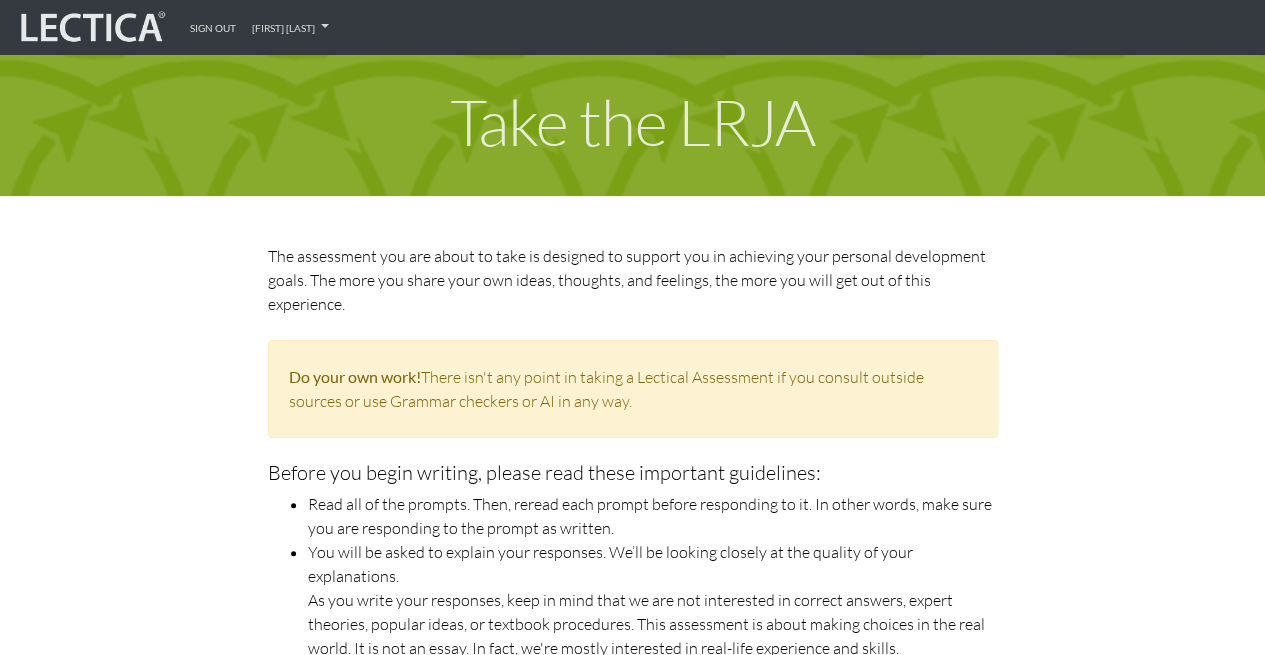 drag, startPoint x: 1082, startPoint y: 319, endPoint x: 457, endPoint y: -105, distance: 755.24896 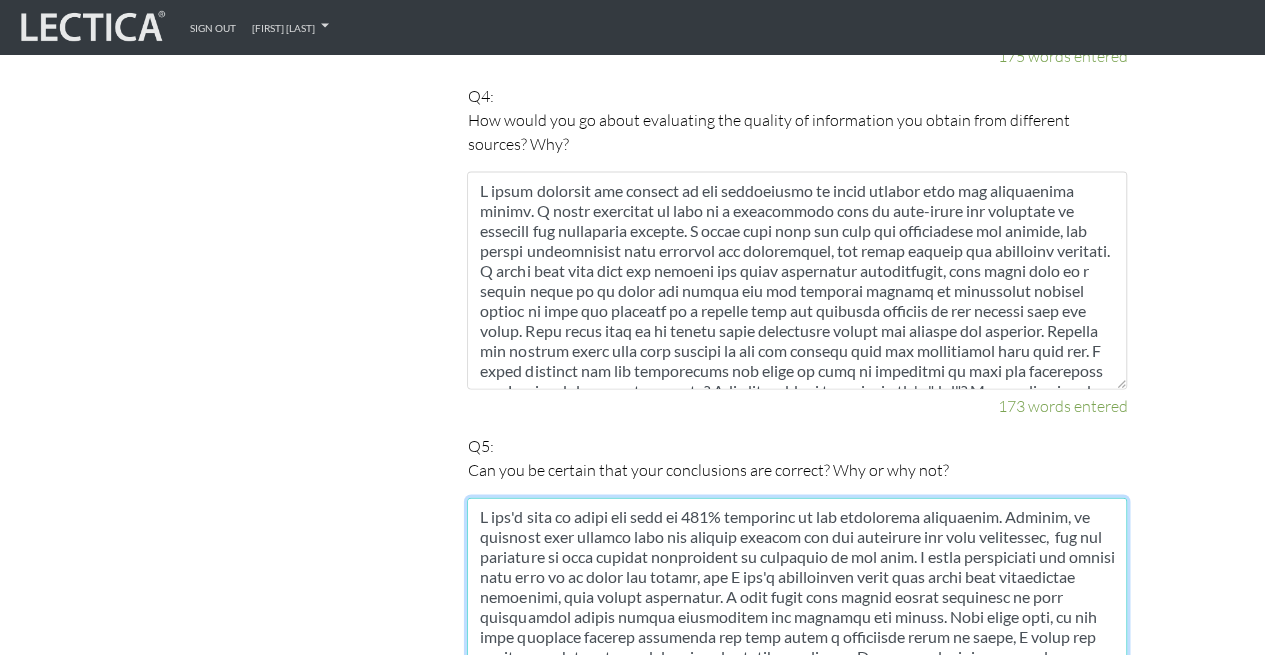 scroll, scrollTop: 2063, scrollLeft: 0, axis: vertical 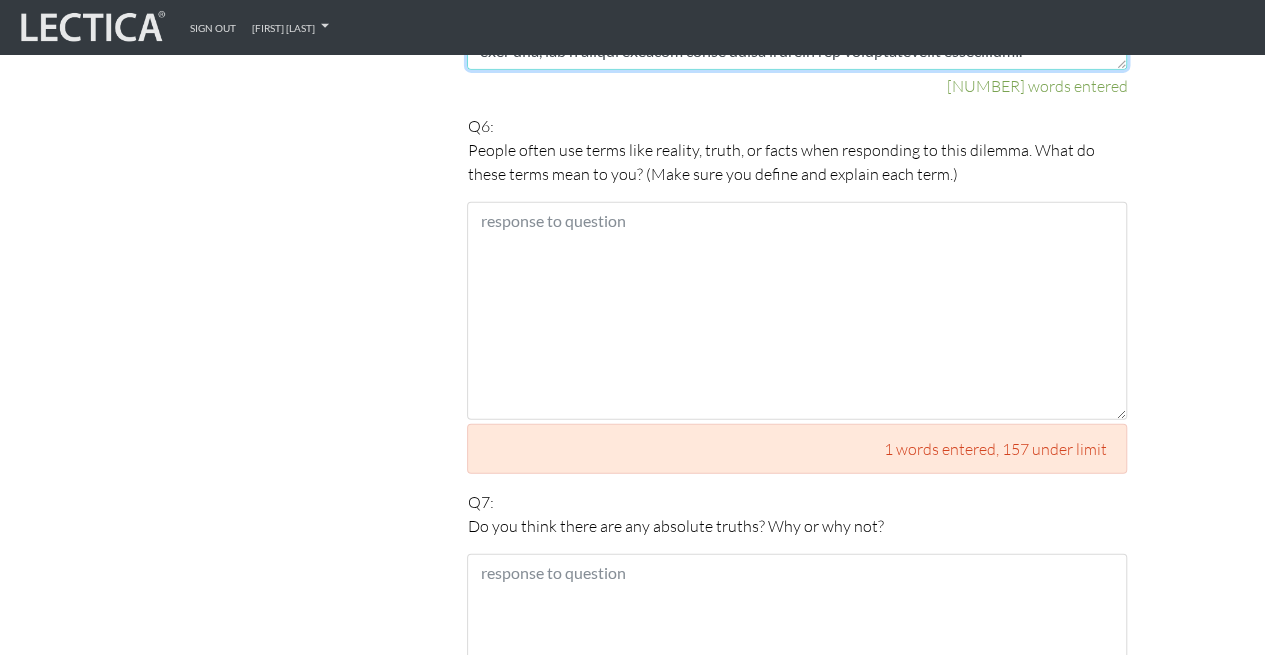 type on "I don't know if there can ever be 100% certainty in any individual conclusion. However, by amassing many sources that are quality sources and are revealing the same conclusion,  you can determine if your overall perspective is supported by the data. I think conclusions can change over time as we learn new things, but I don't necessarily think that makes past conclusions incorrect, just rather incomplete. I also think that always having certainty in your conclusions leaves little opportunity for learning and growth. That being said, if you have assessed quality resources and have drawn a conclusion based on these, I think you can be highly confident that your conclusion is correct. I also think checking in on new information will help finetune your conclusions, and it will also ensure that you are developing your conclusion based on the most accurate information and data rather than based on past data that may be out of date. I think a shift in perspective is normal to occur over time, but a sudden massive ..." 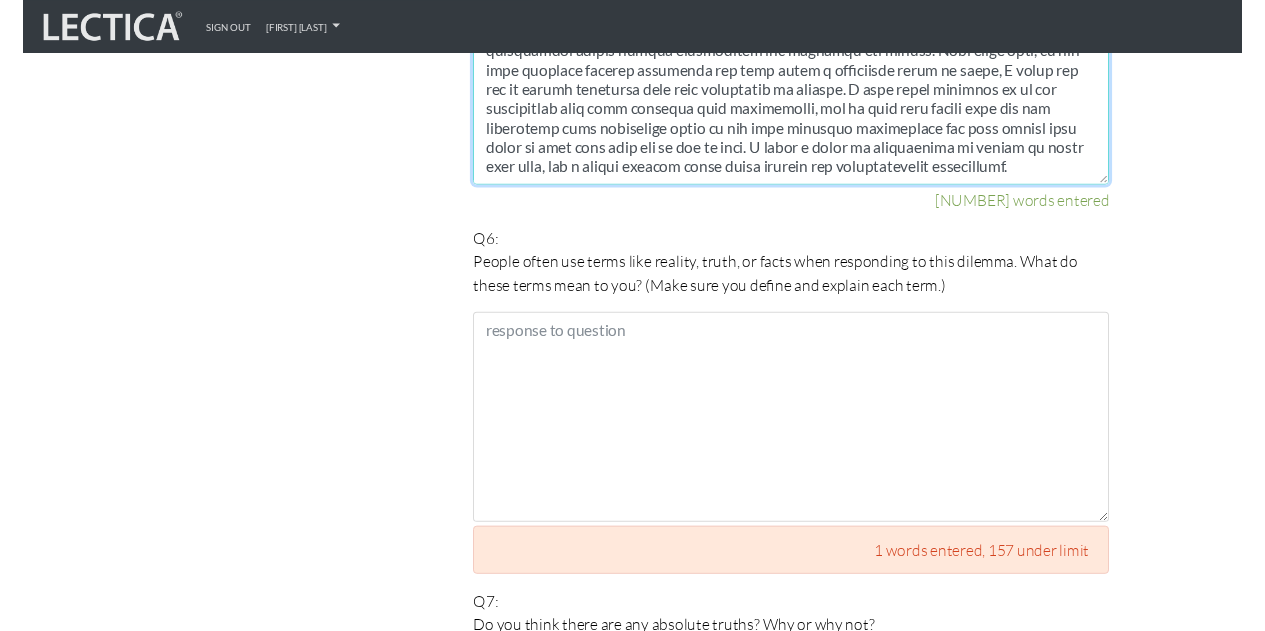 scroll, scrollTop: 2487, scrollLeft: 0, axis: vertical 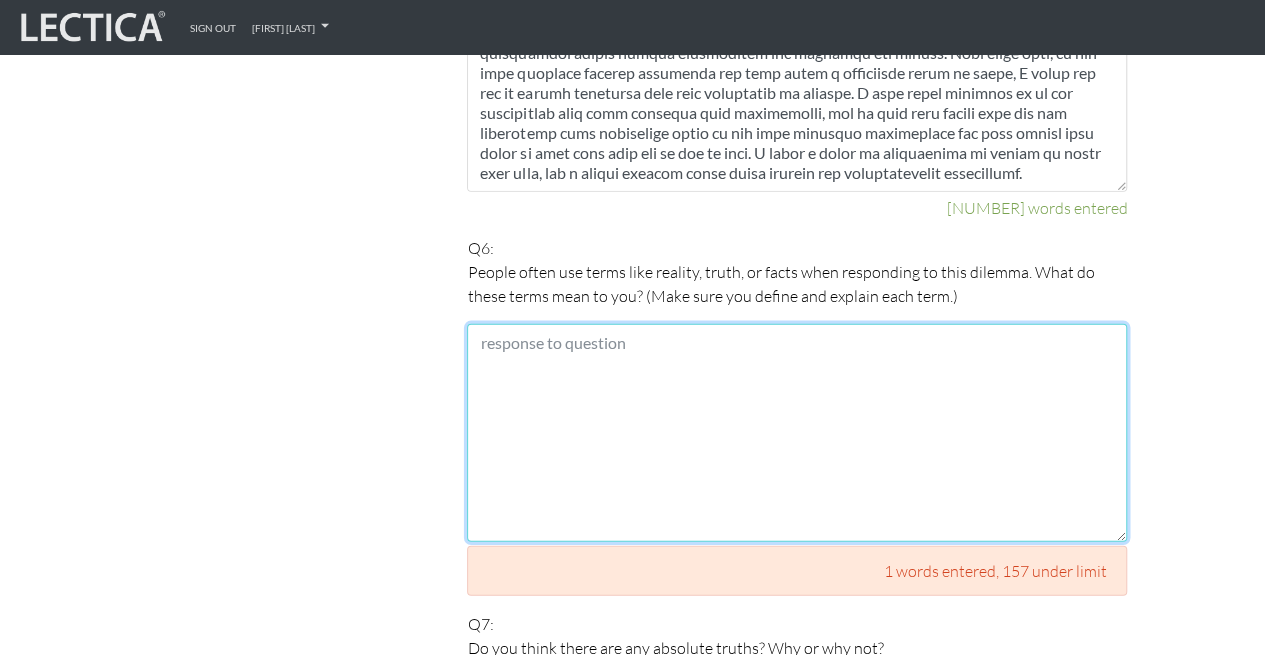 click at bounding box center (797, 433) 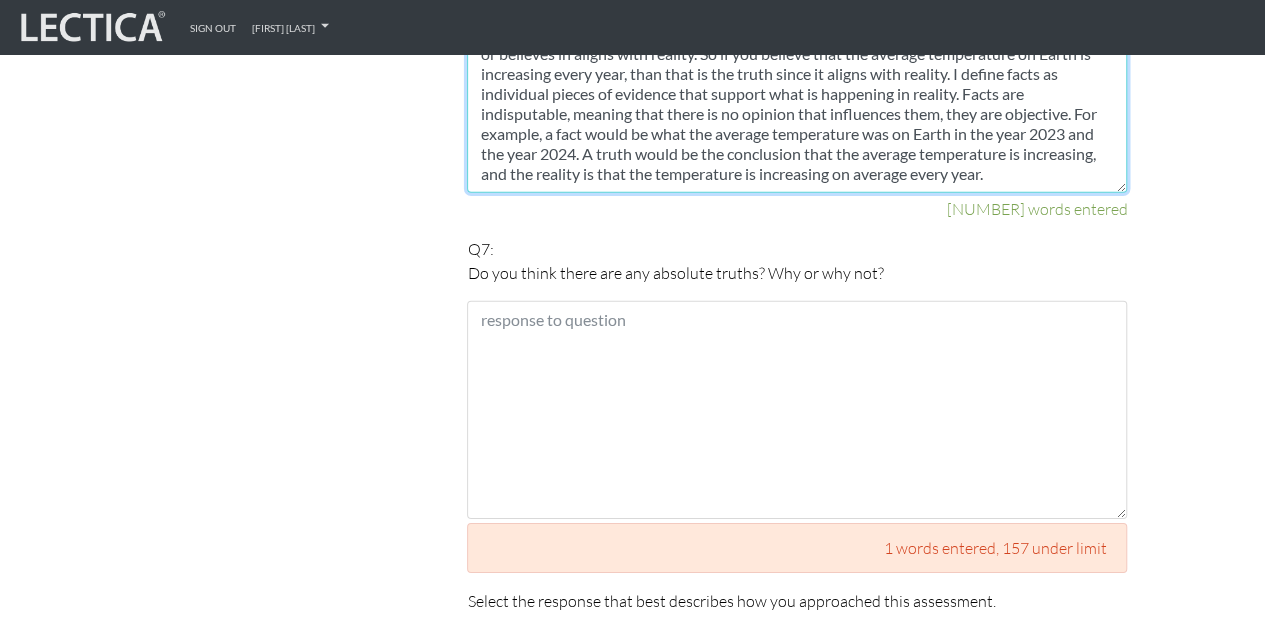 scroll, scrollTop: 2837, scrollLeft: 0, axis: vertical 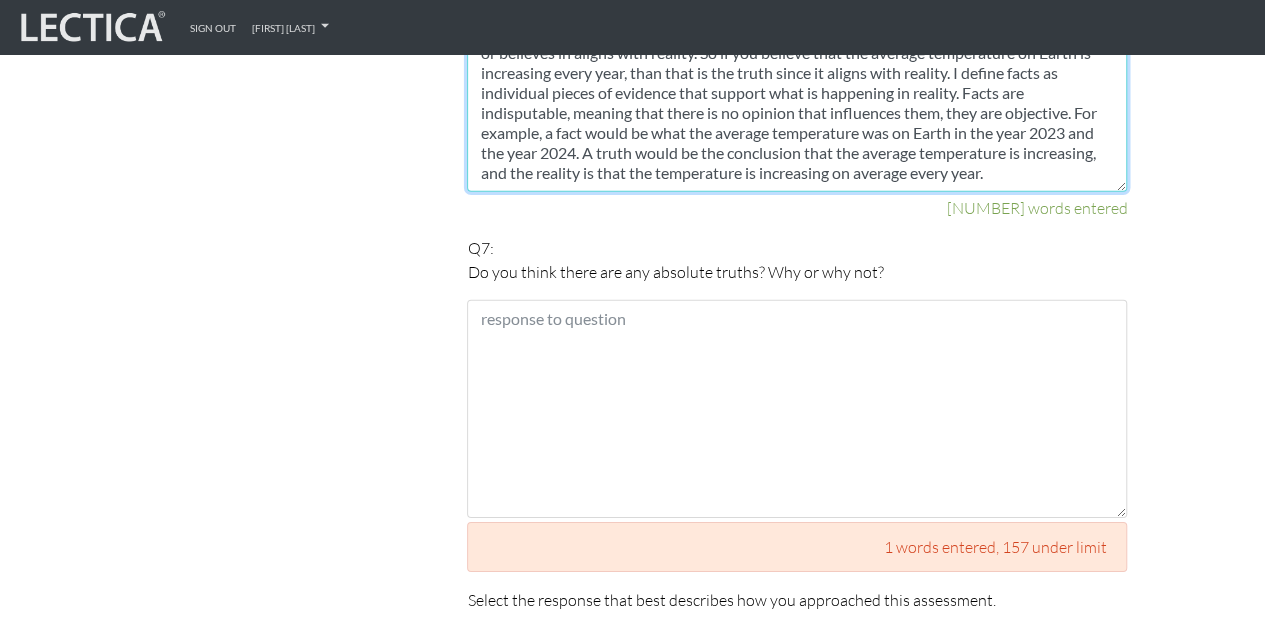 type on "This is a very interesting question. I feel like all of these should have universal definitions, but perhaps they don't.  I define reality as what is actually happening in the world. Whether you "believe" it or not, it is what is happening. I define truth as when what someone is telling you or believes in aligns with reality. So if you believe that the average temperature on Earth is increasing every year, than that is the truth since it aligns with reality. I define facts as individual pieces of evidence that support what is happening in reality. Facts are indisputable, meaning that there is no opinion that influences them, they are objective. For example, a fact would be what the average temperature was on Earth in the year 2023 and the year 2024. A truth would be the conclusion that the average temperature is increasing, and the reality is that the temperature is increasing on average every year." 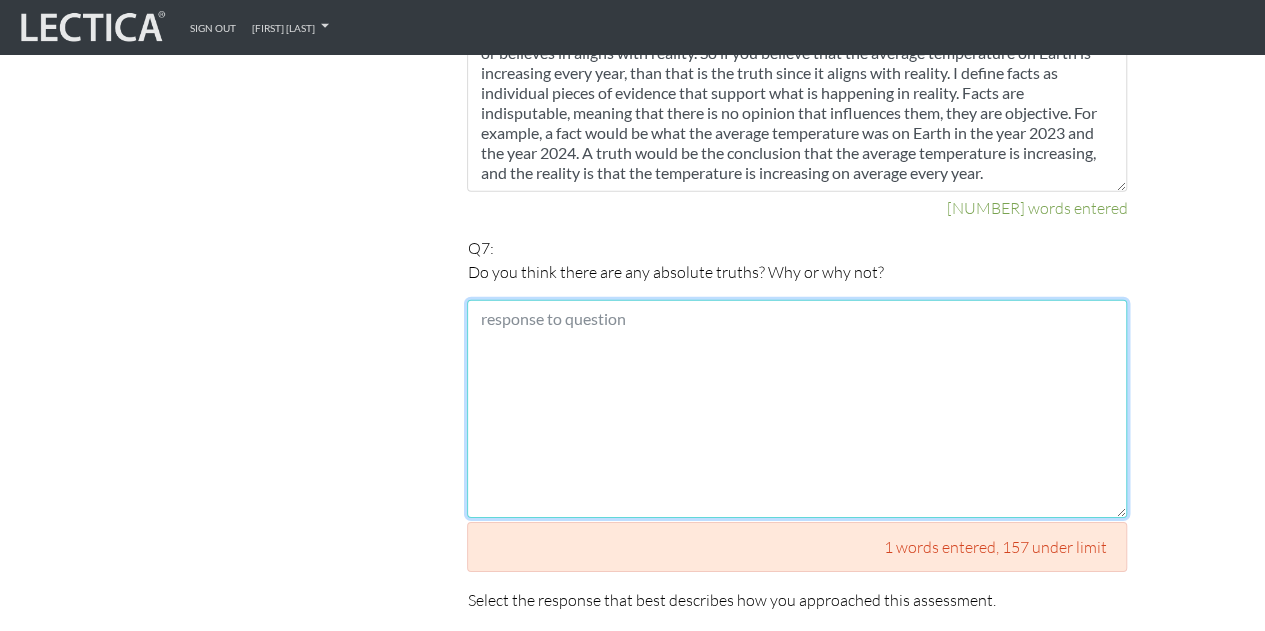 click at bounding box center (797, 409) 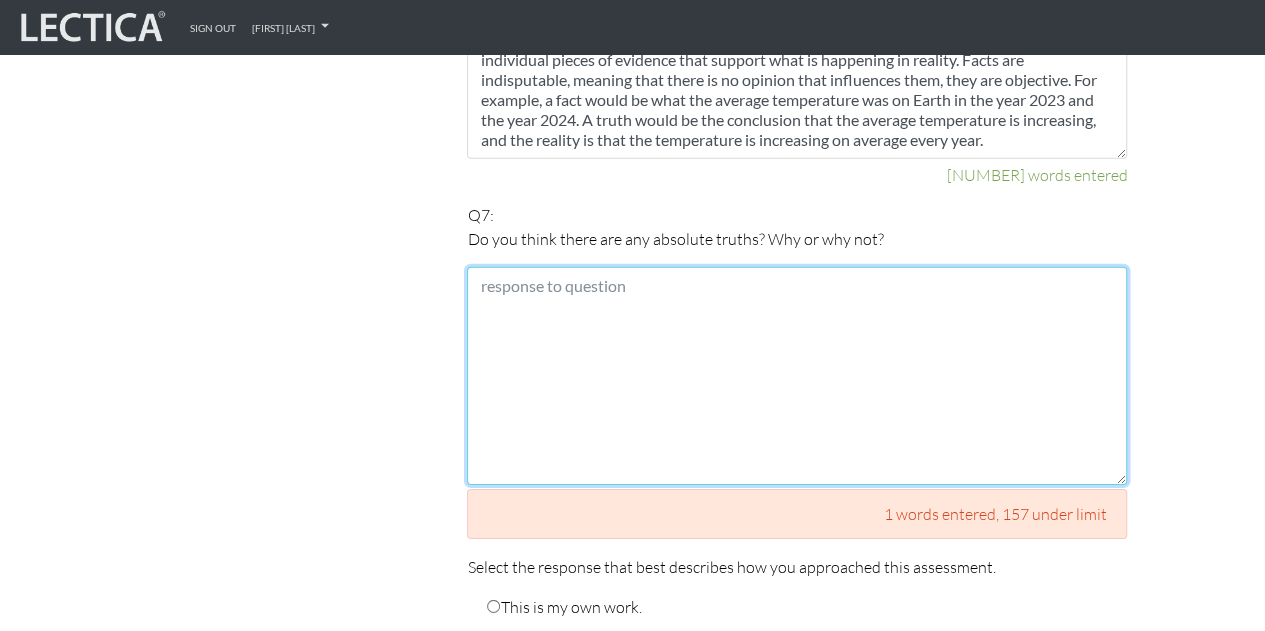 scroll, scrollTop: 2874, scrollLeft: 0, axis: vertical 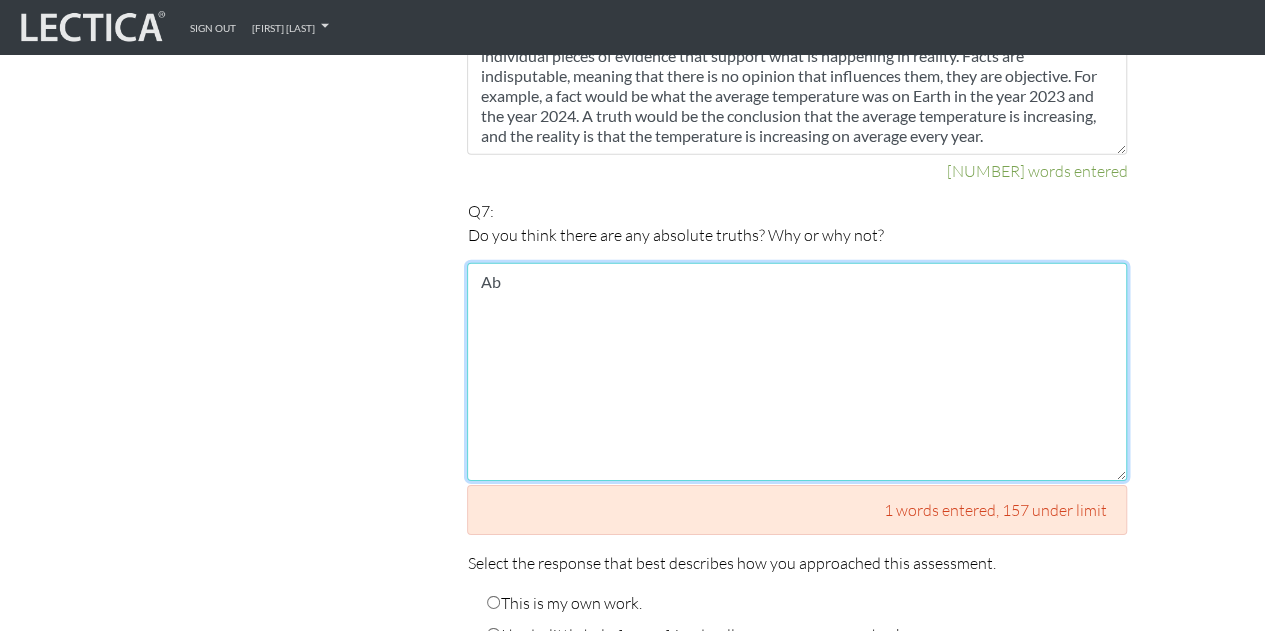 type on "A" 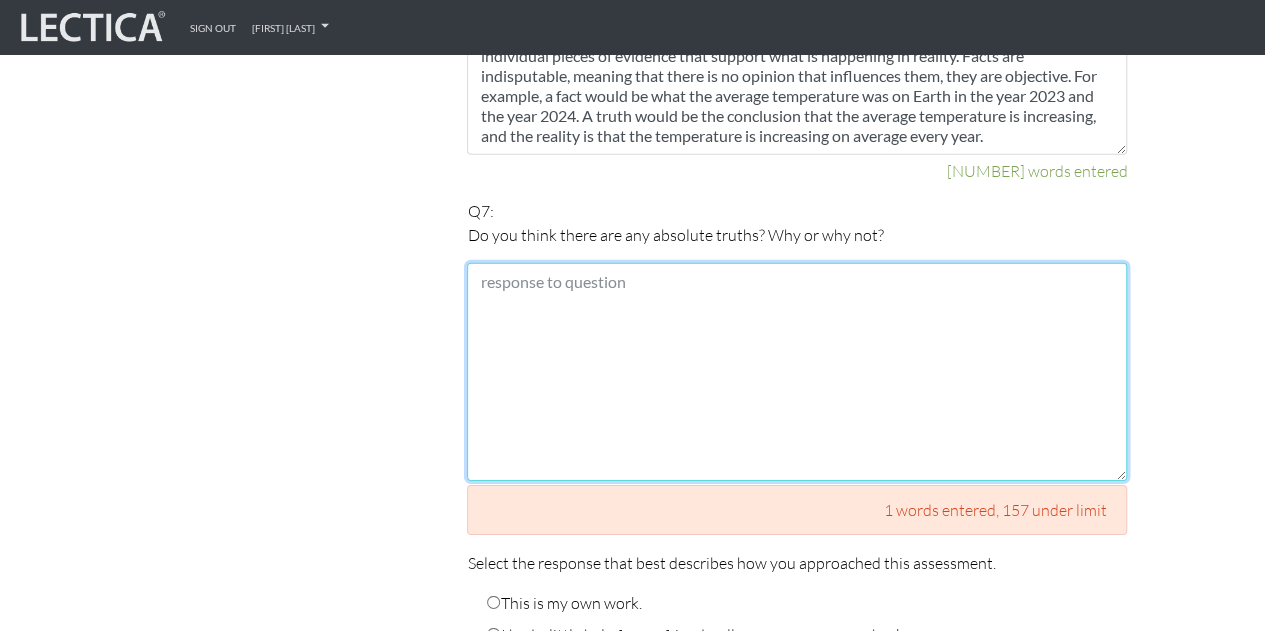 type on "i" 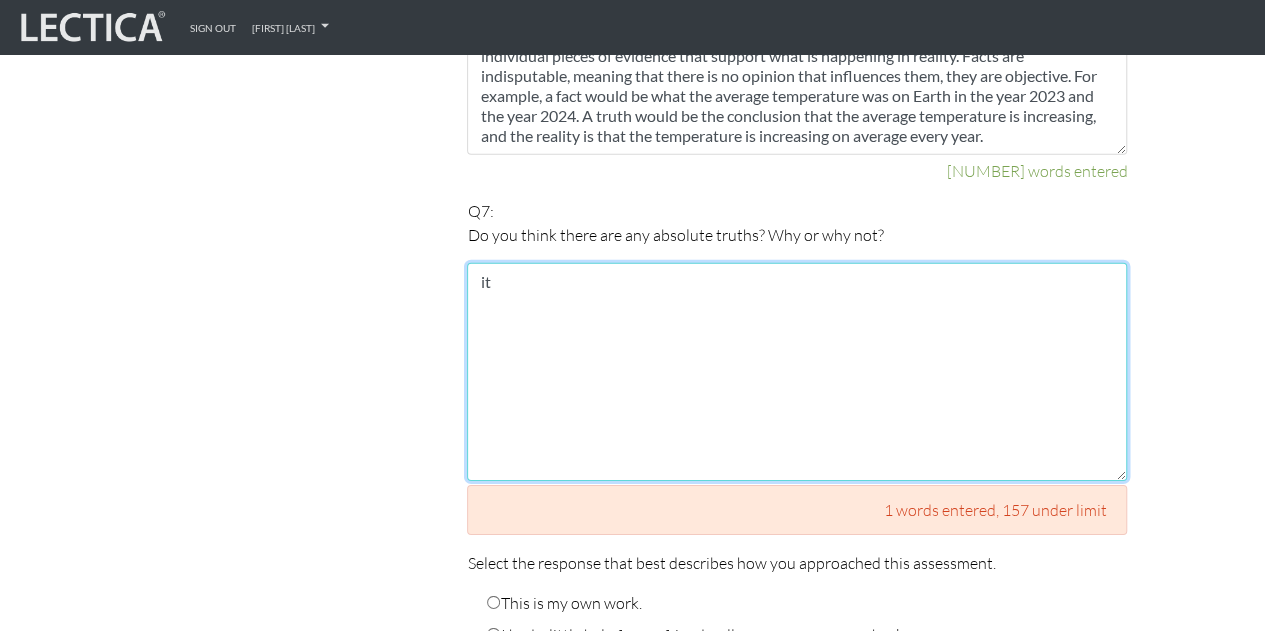 type on "i" 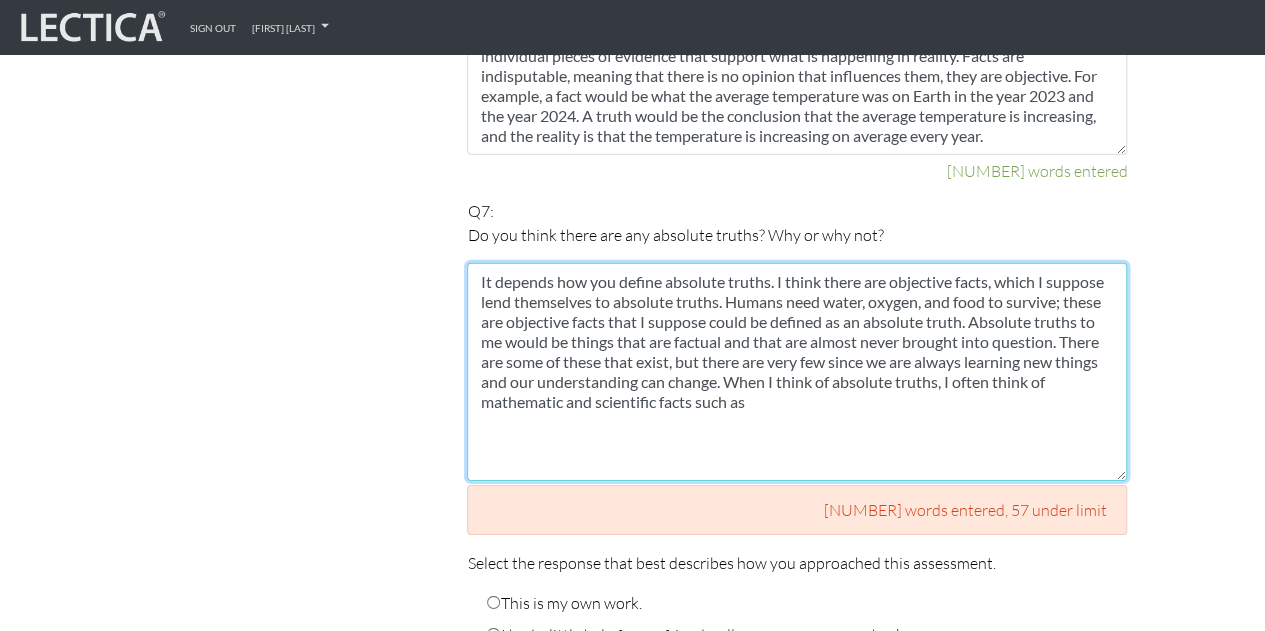 drag, startPoint x: 758, startPoint y: 367, endPoint x: 574, endPoint y: 364, distance: 184.02446 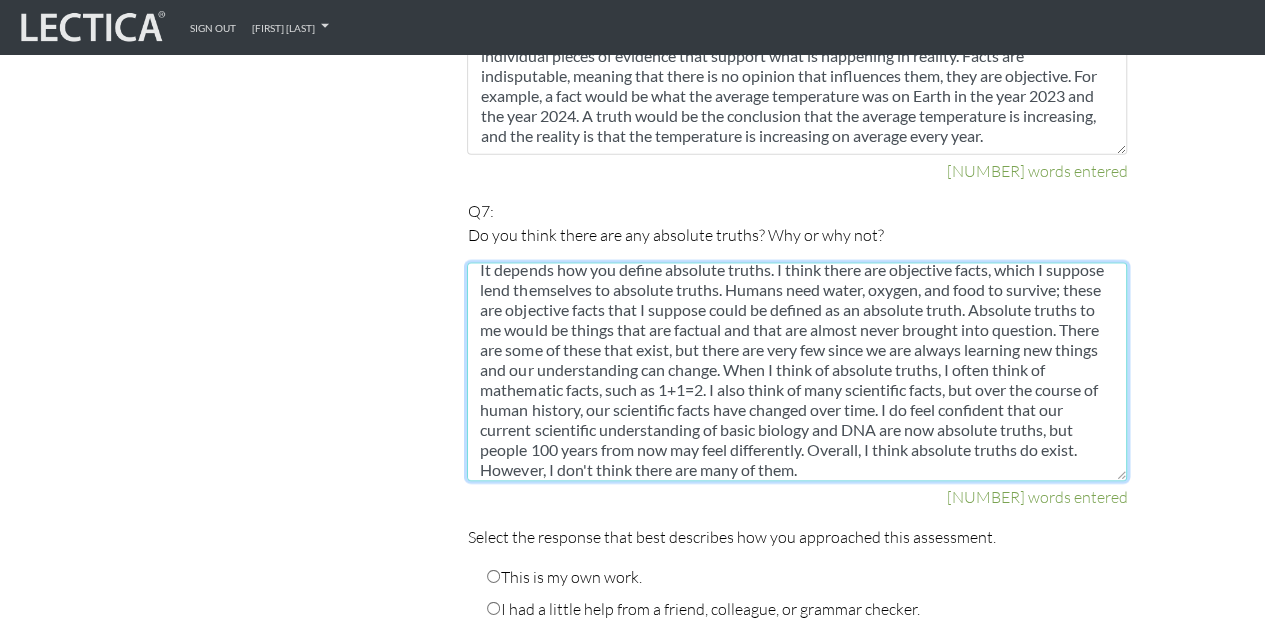 scroll, scrollTop: 20, scrollLeft: 0, axis: vertical 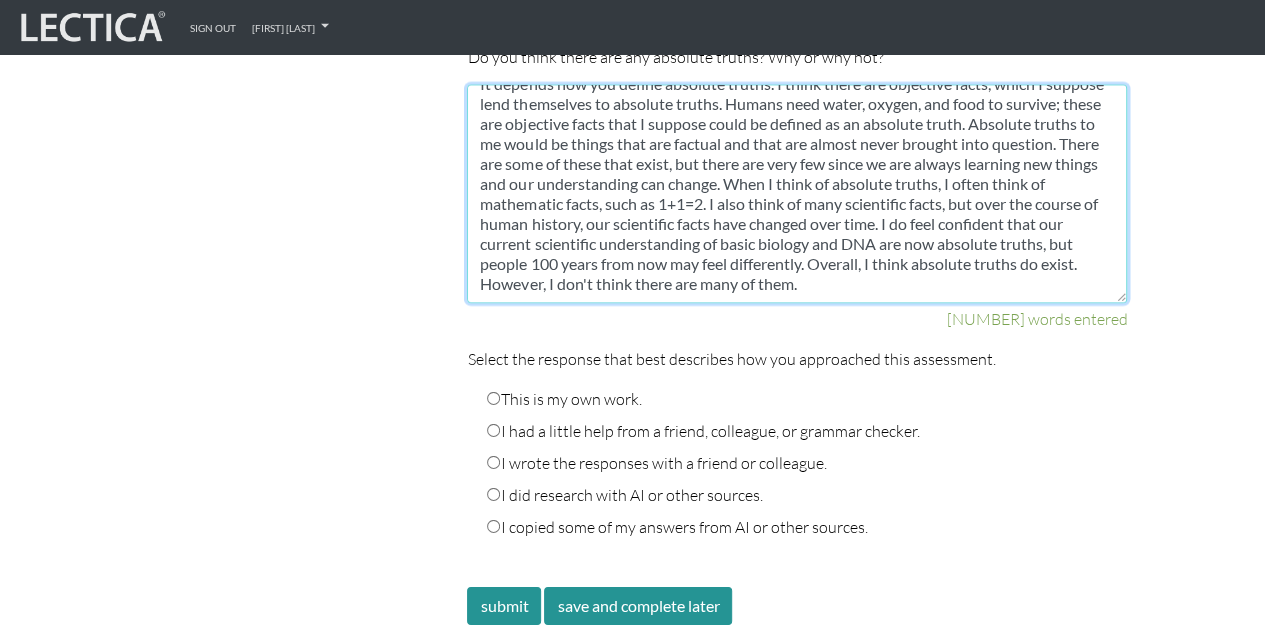 type on "It depends how you define absolute truths. I think there are objective facts, which I suppose lend themselves to absolute truths. Humans need water, oxygen, and food to survive; these are objective facts that I suppose could be defined as an absolute truth. Absolute truths to me would be things that are factual and that are almost never brought into question. There are some of these that exist, but there are very few since we are always learning new things and our understanding can change. When I think of absolute truths, I often think of mathematic facts, such as 1+1=2. I also think of many scientific facts, but over the course of human history, our scientific facts have changed over time. I do feel confident that our current scientific understanding of basic biology and DNA are now absolute truths, but people 100 years from now may feel differently. Overall, I think absolute truths do exist. However, I don't think there are many of them." 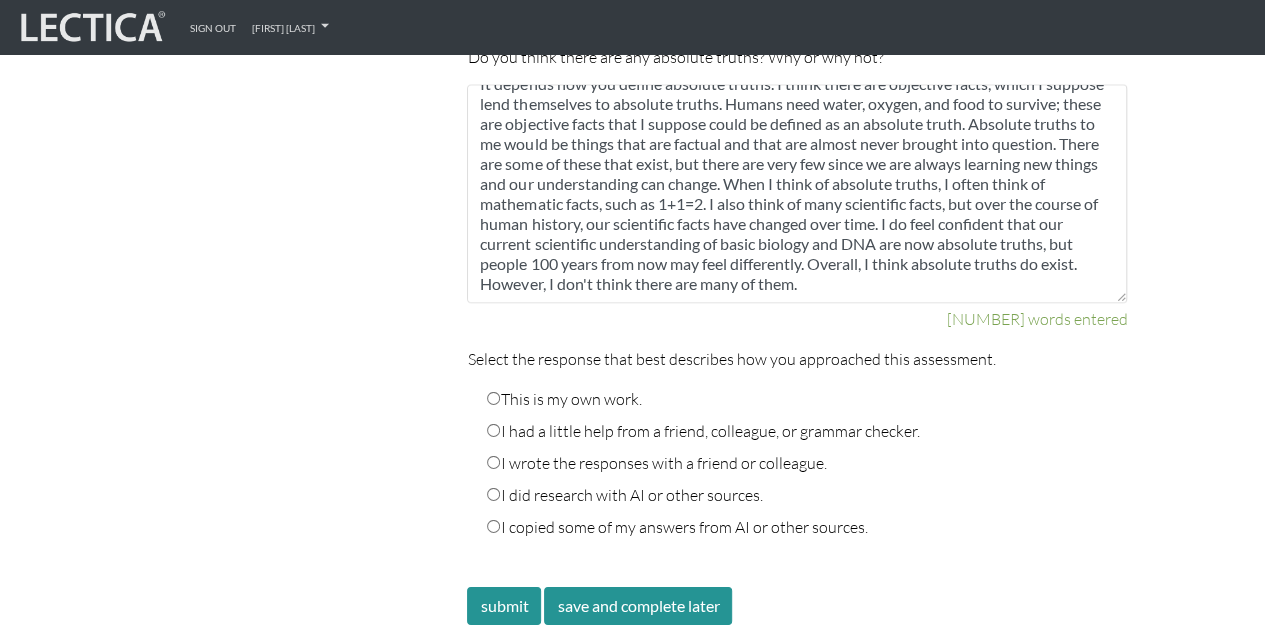 click on "This is my own work." at bounding box center (564, 399) 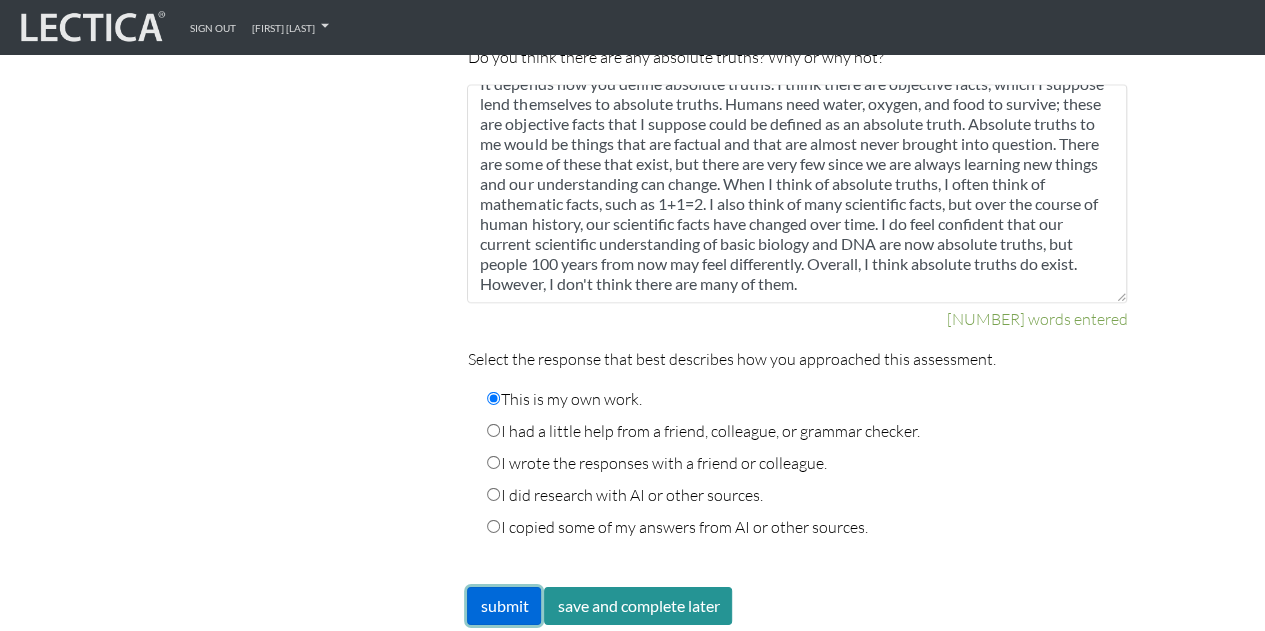 click on "submit" at bounding box center [504, 606] 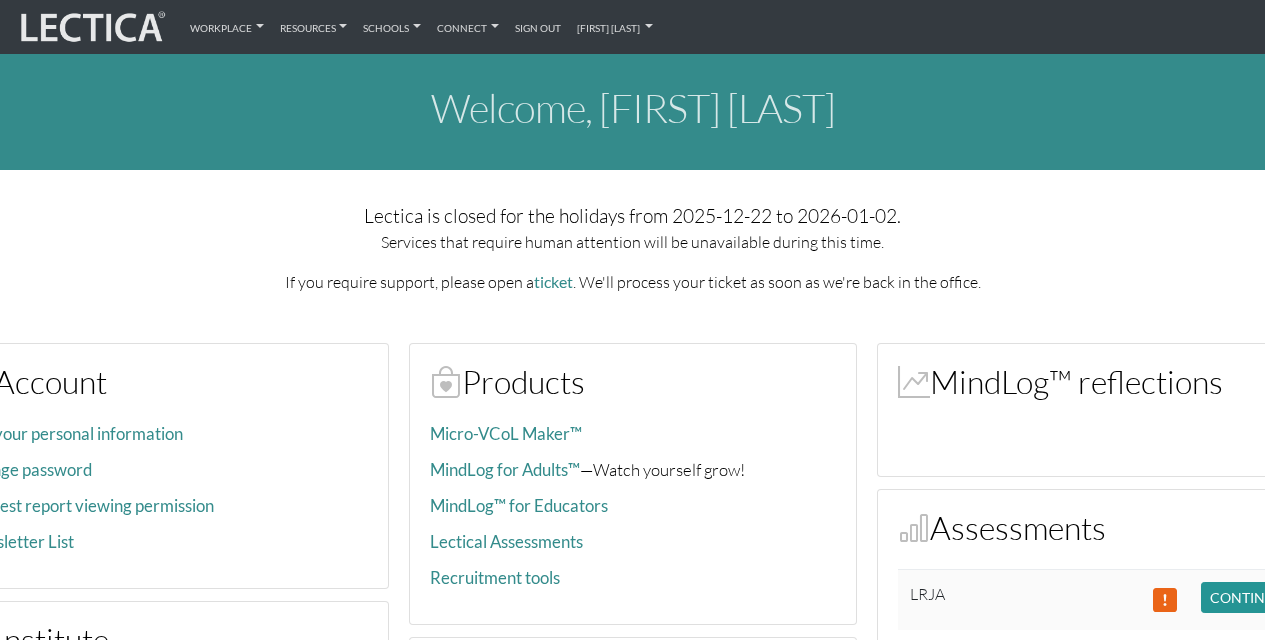 scroll, scrollTop: 316, scrollLeft: 0, axis: vertical 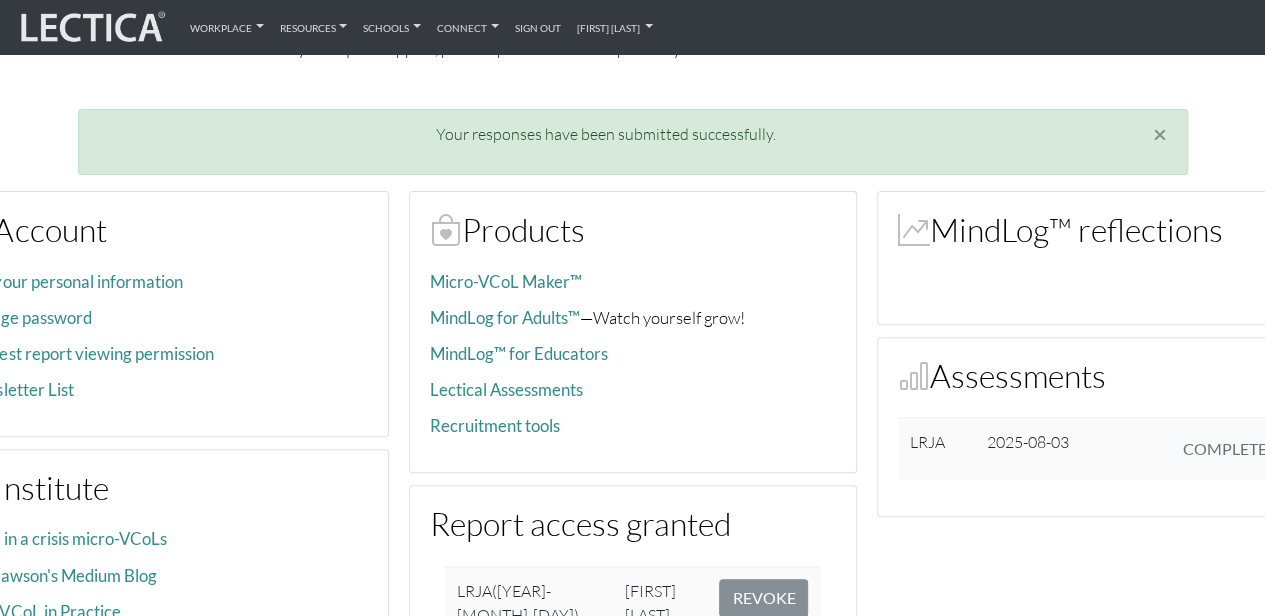 click on "2025-08-03" at bounding box center [1037, 448] 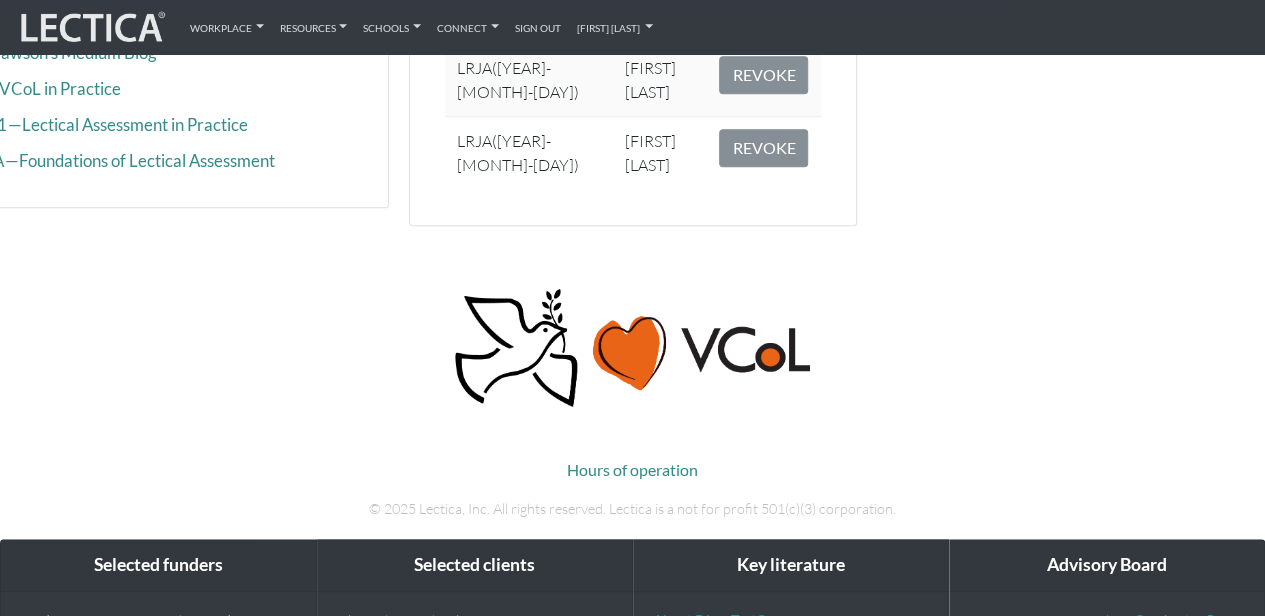 scroll, scrollTop: 765, scrollLeft: 0, axis: vertical 